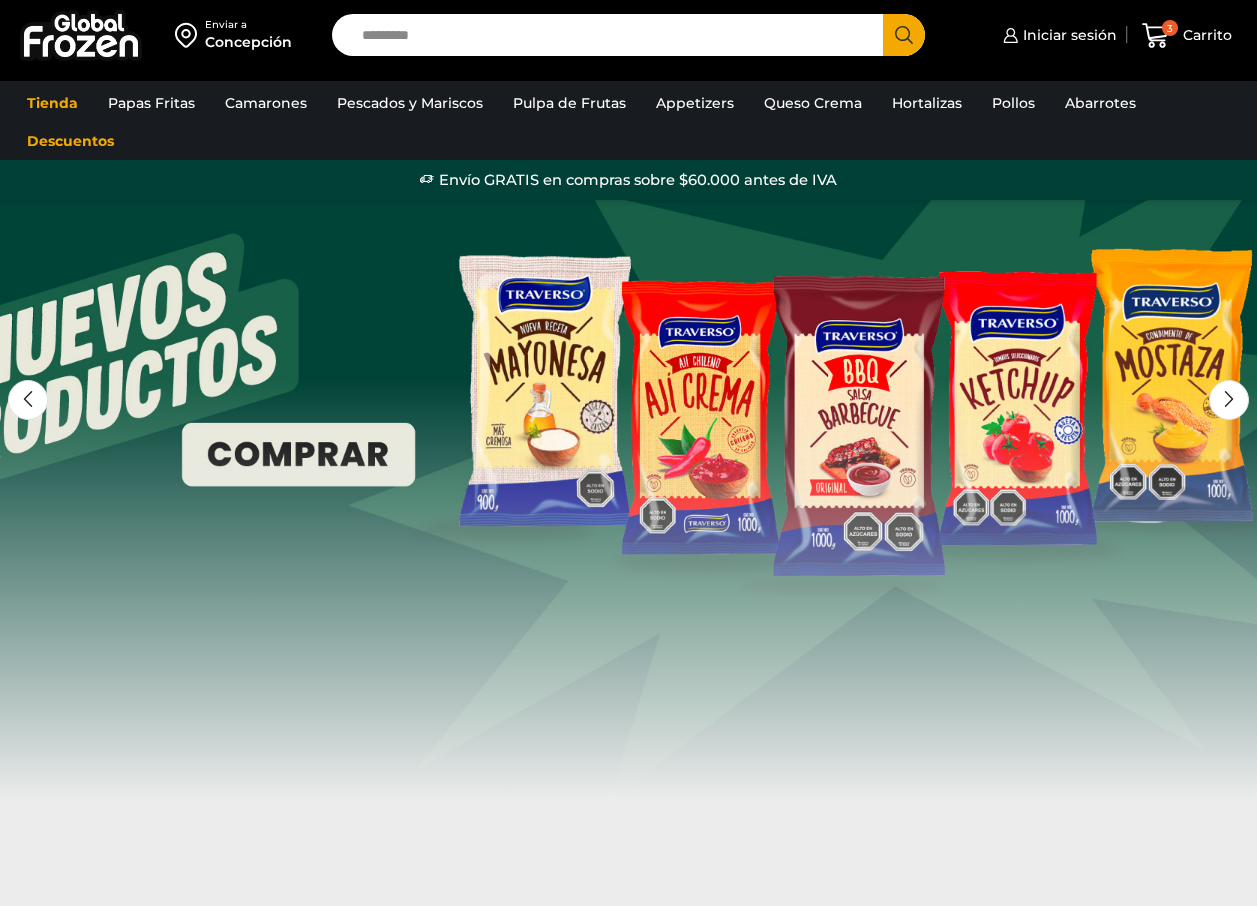 scroll, scrollTop: 0, scrollLeft: 0, axis: both 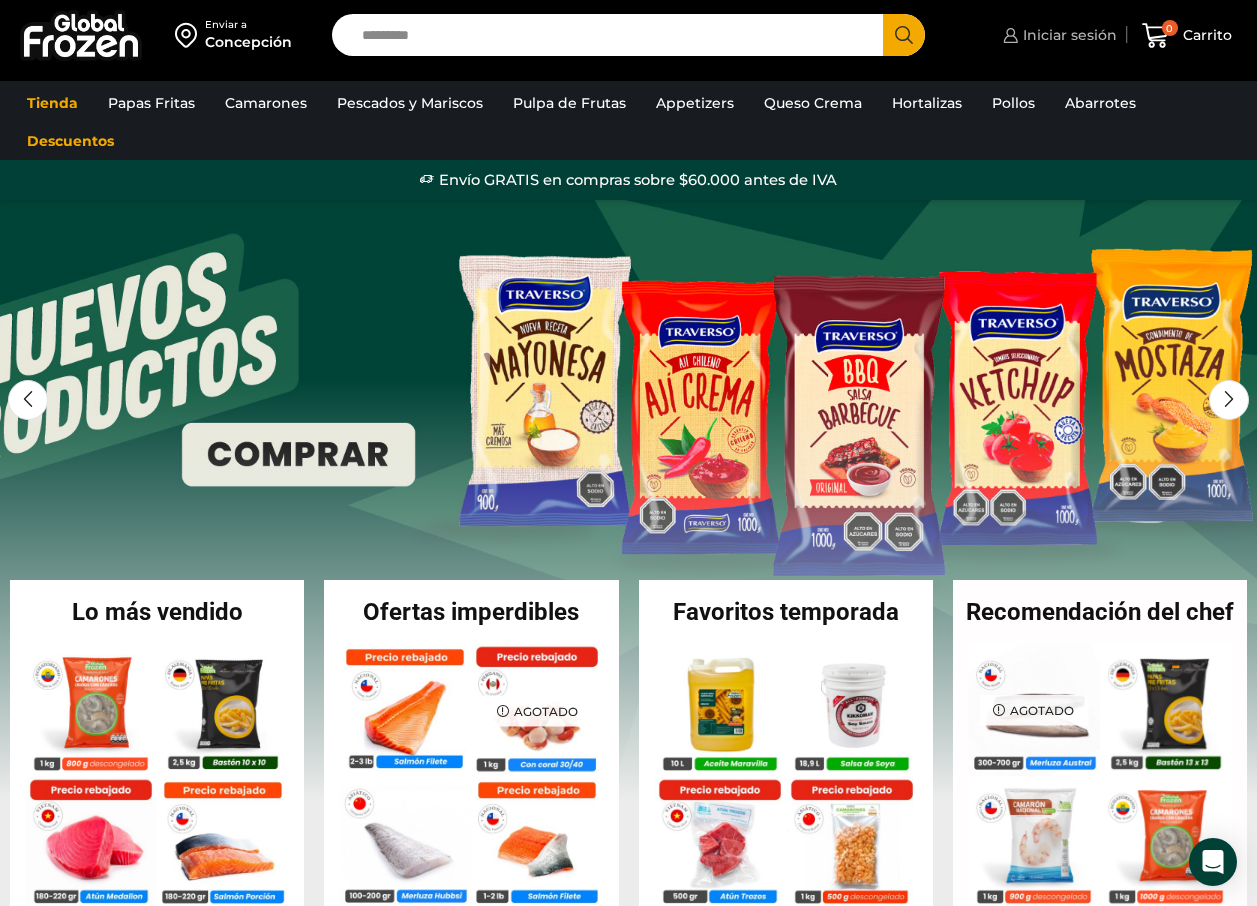 click on "Iniciar sesión" at bounding box center (1067, 35) 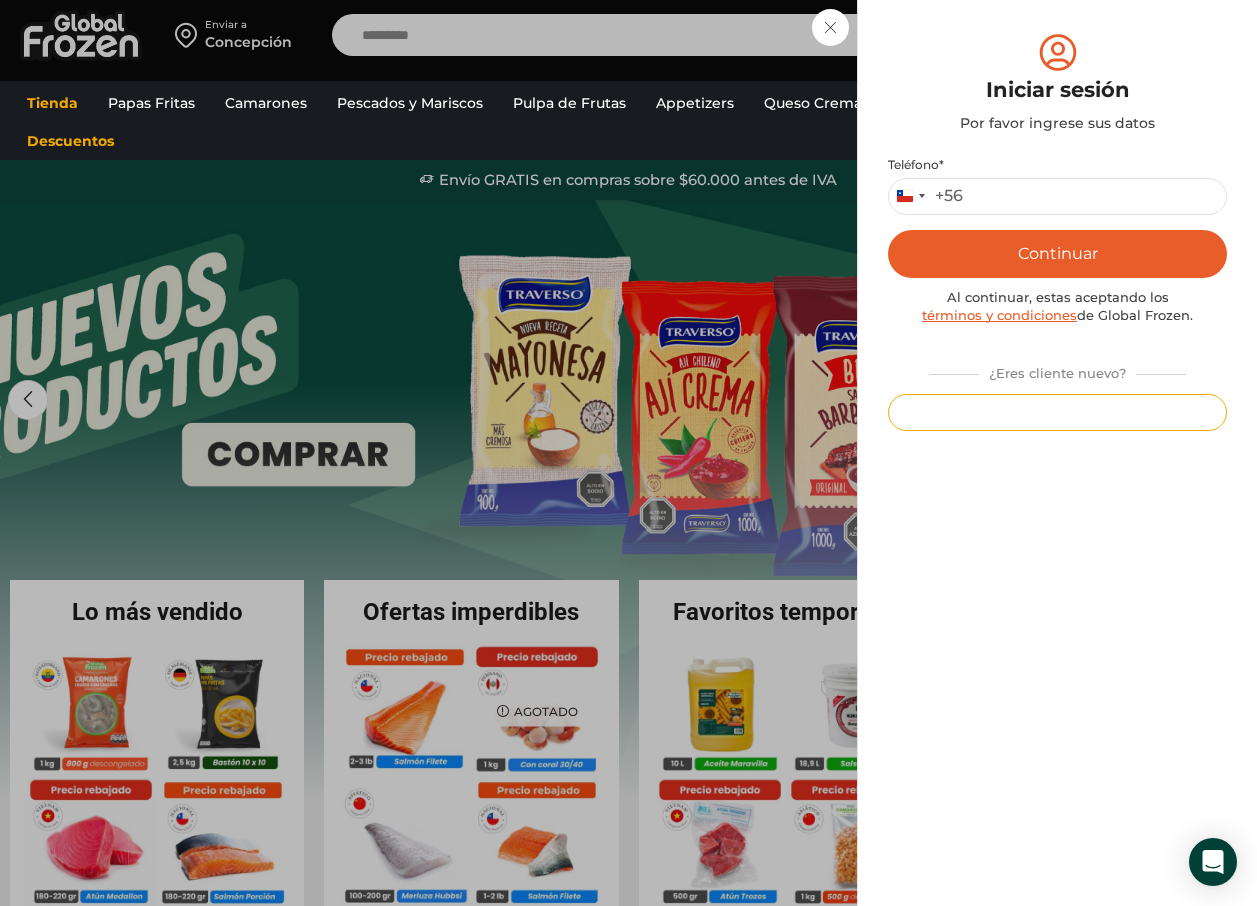 click on "Registrarse" at bounding box center (1057, 412) 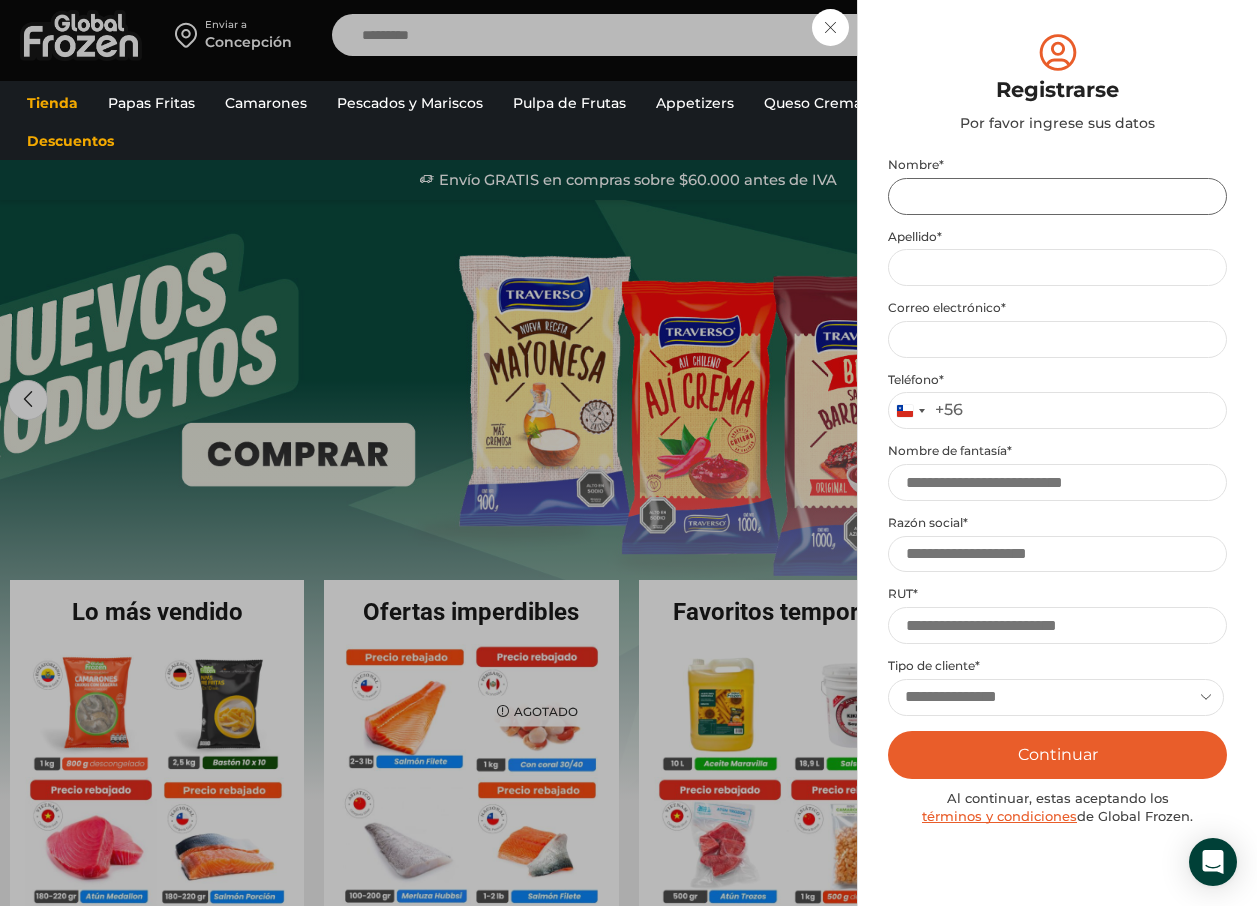 click on "Nombre  *" at bounding box center [1057, 196] 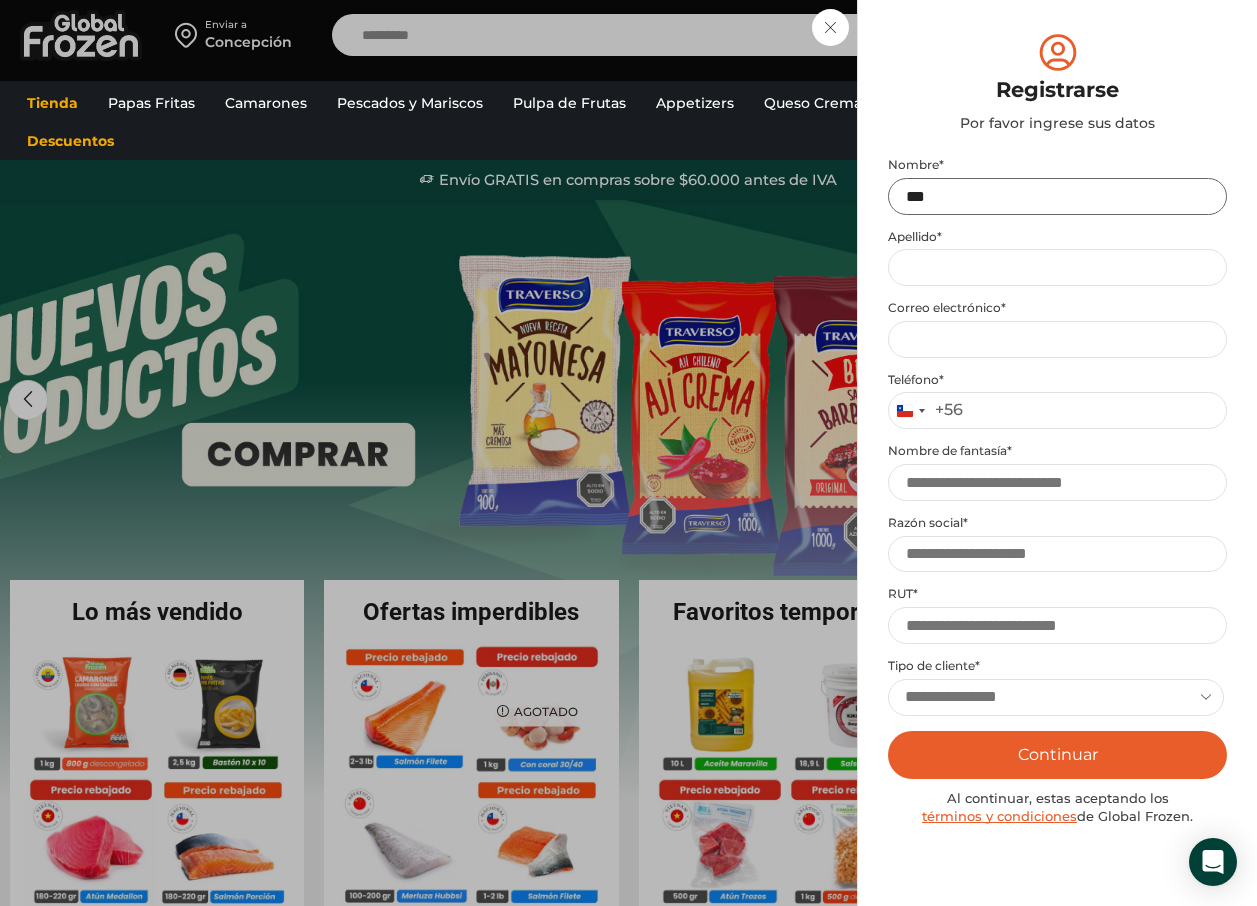 type on "***" 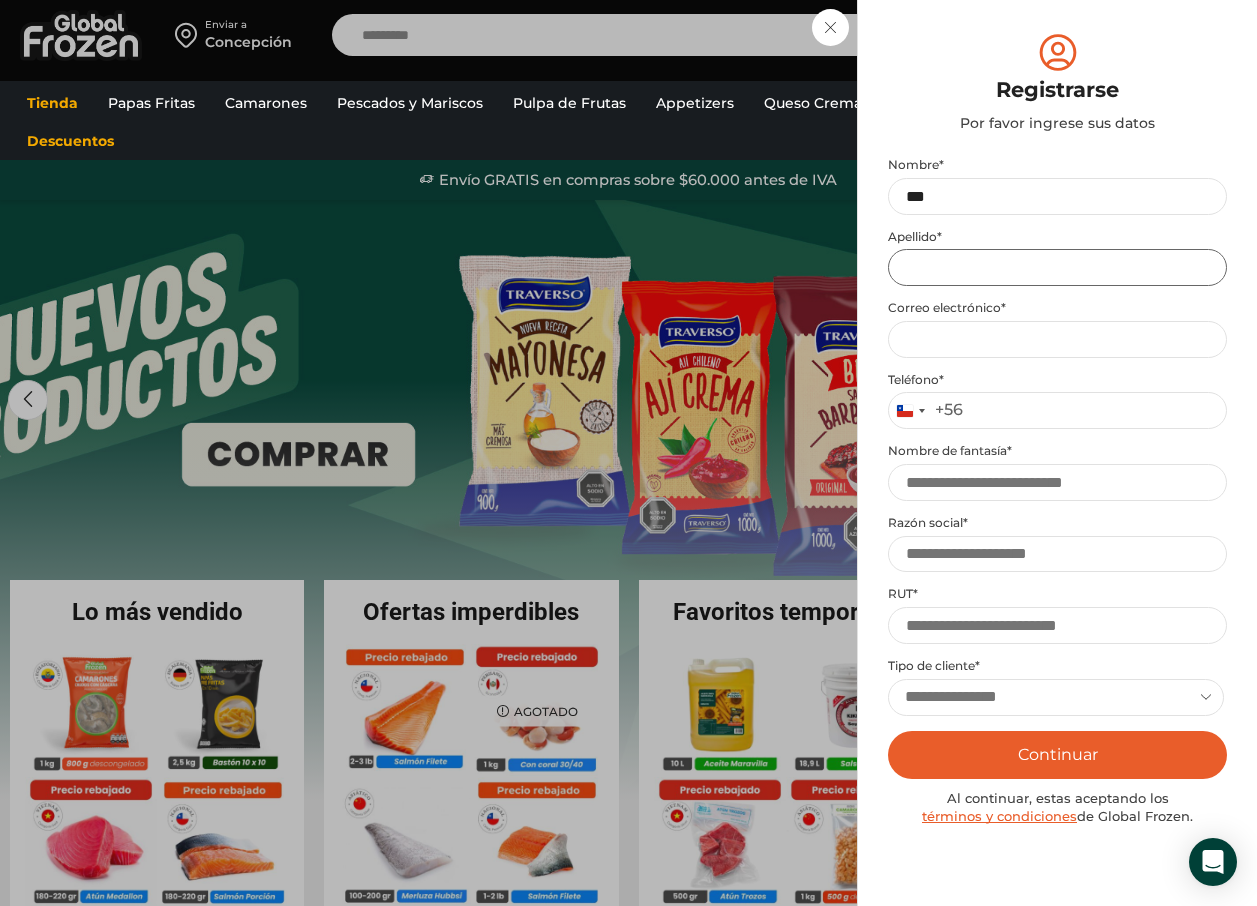 click on "Apellido  *" at bounding box center [1057, 267] 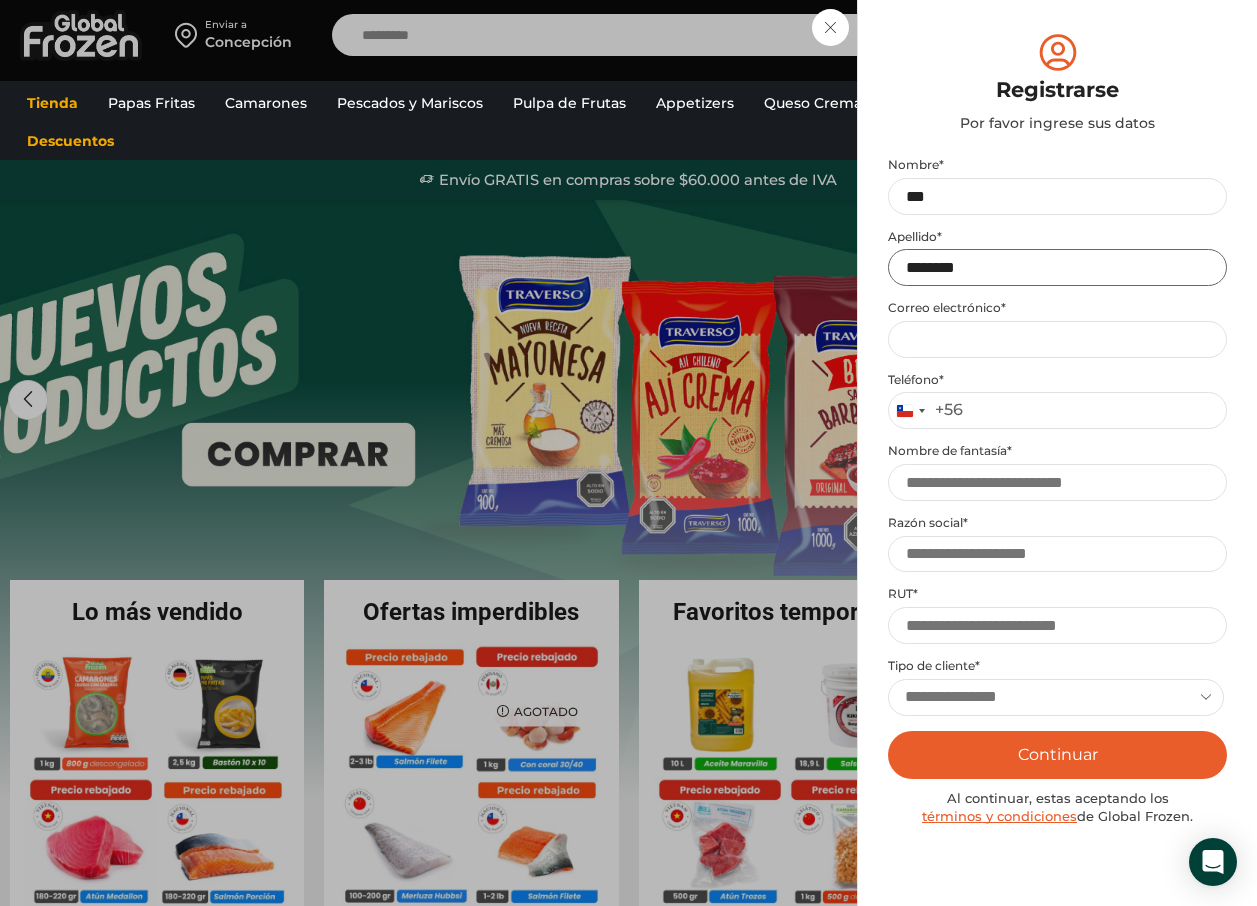 type on "********" 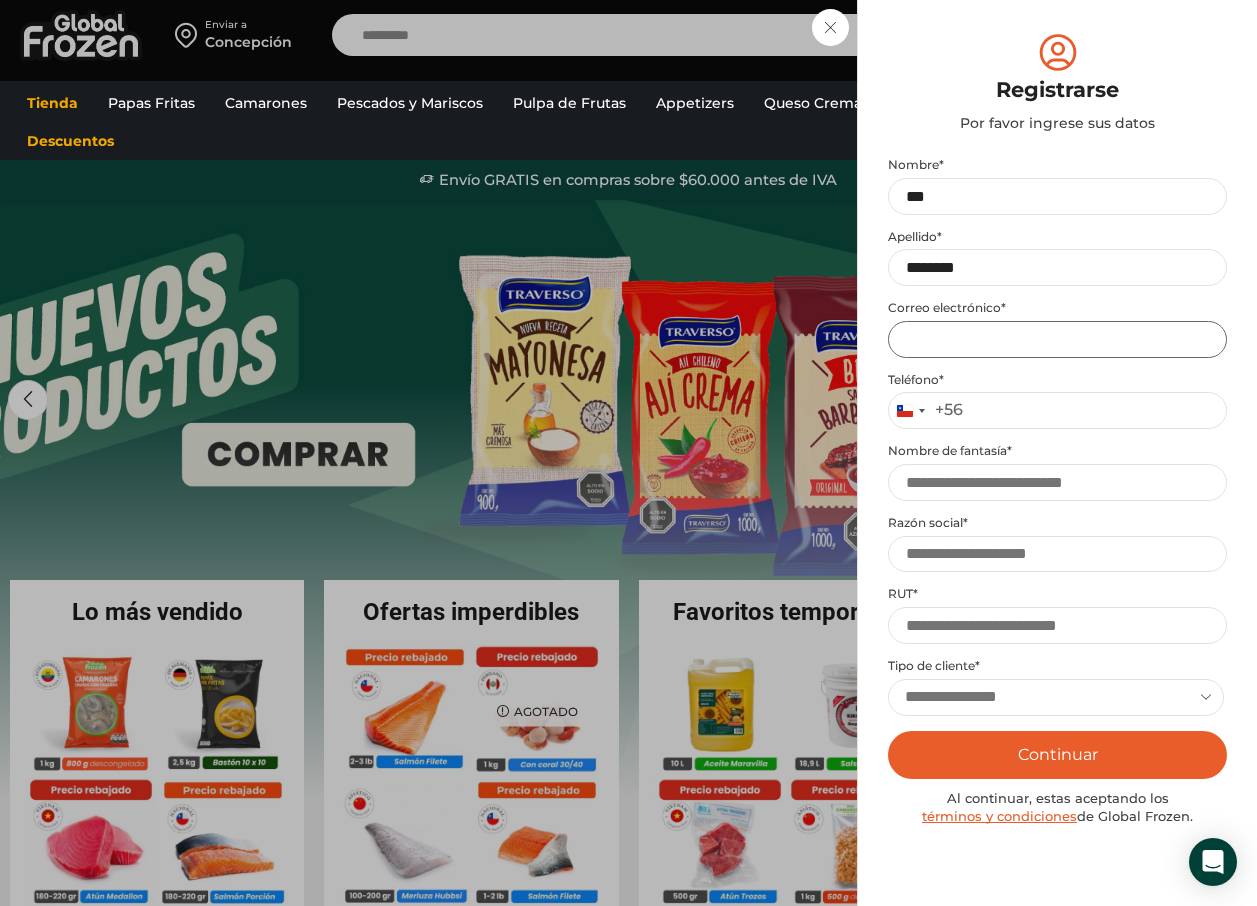 click on "Email address                                          *" at bounding box center [1057, 339] 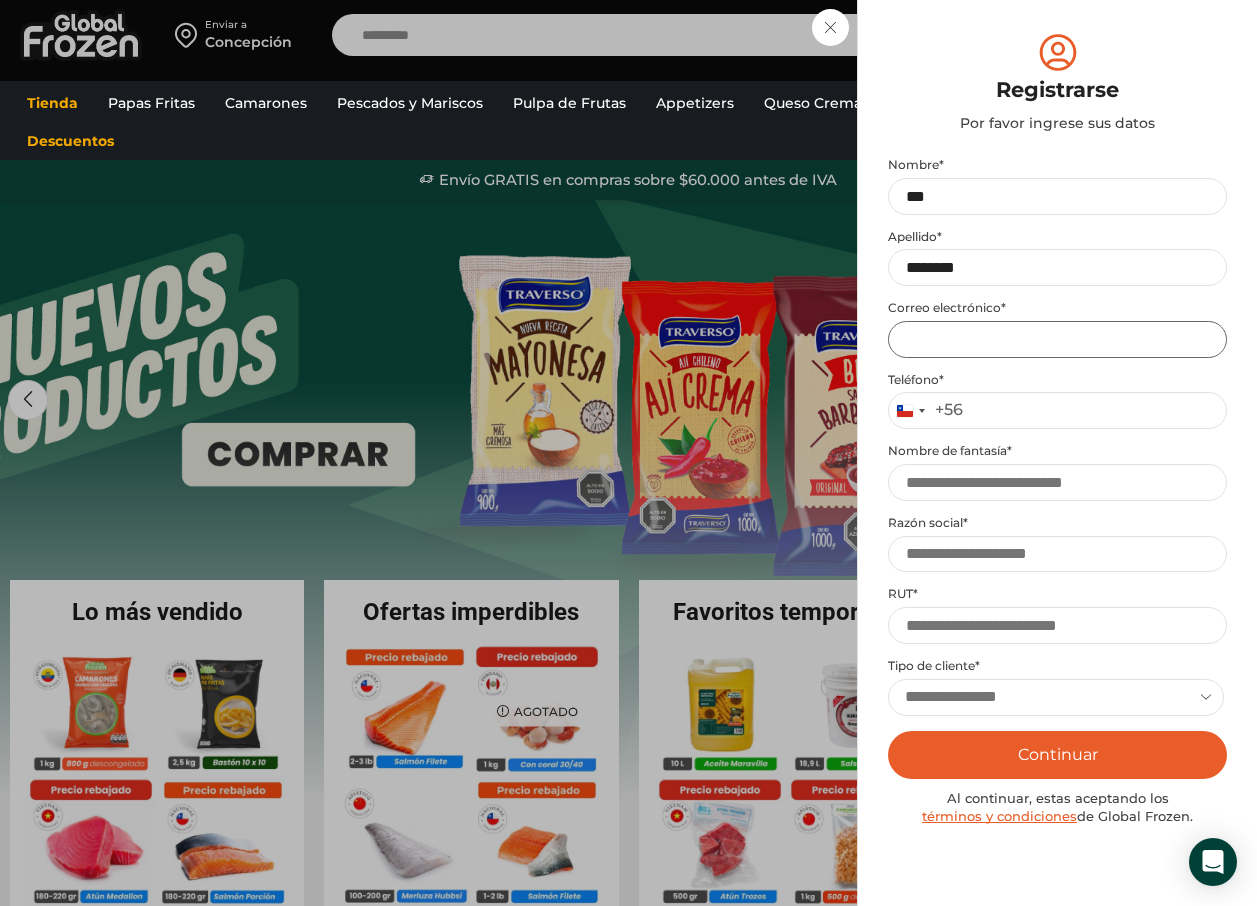 type on "**********" 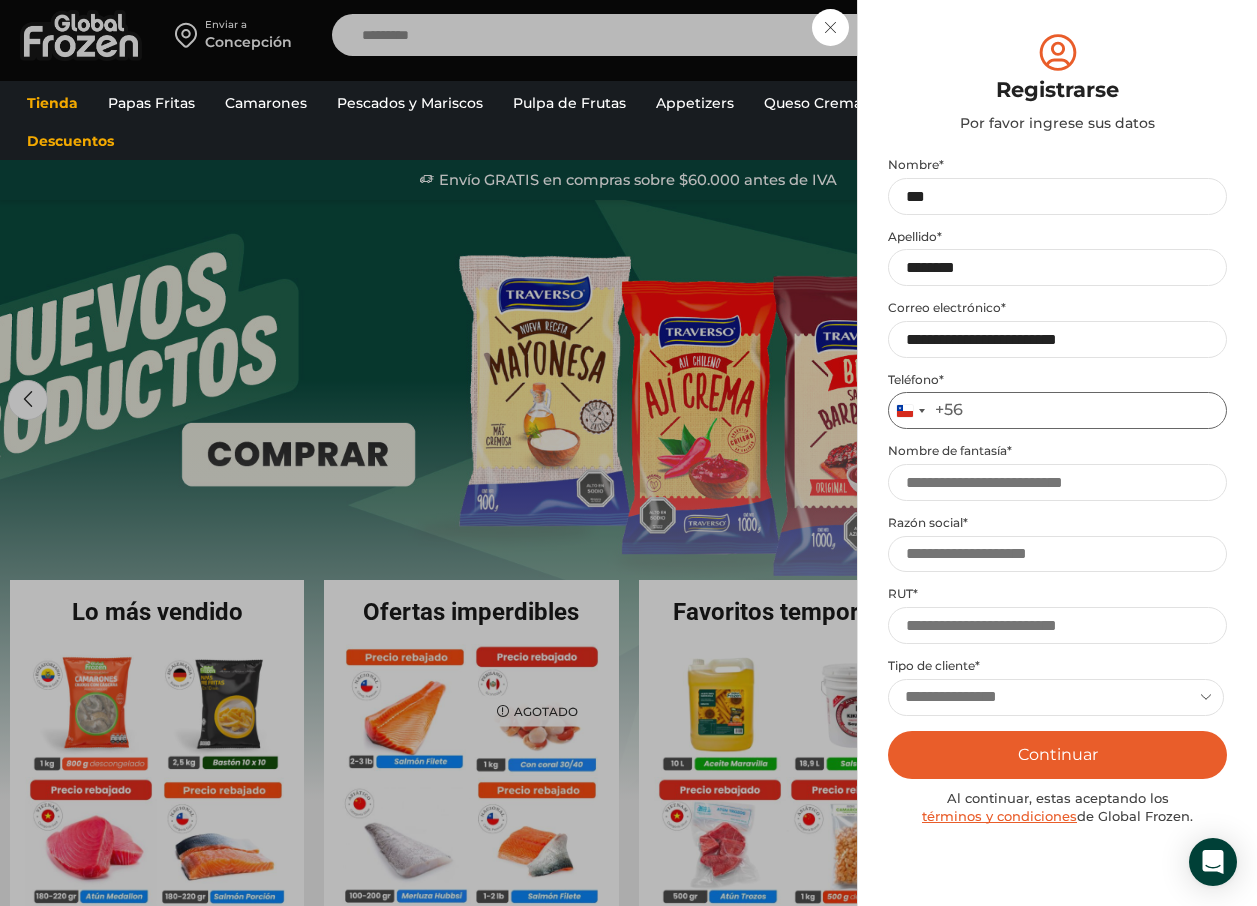 click on "Teléfono  *" at bounding box center [1057, 410] 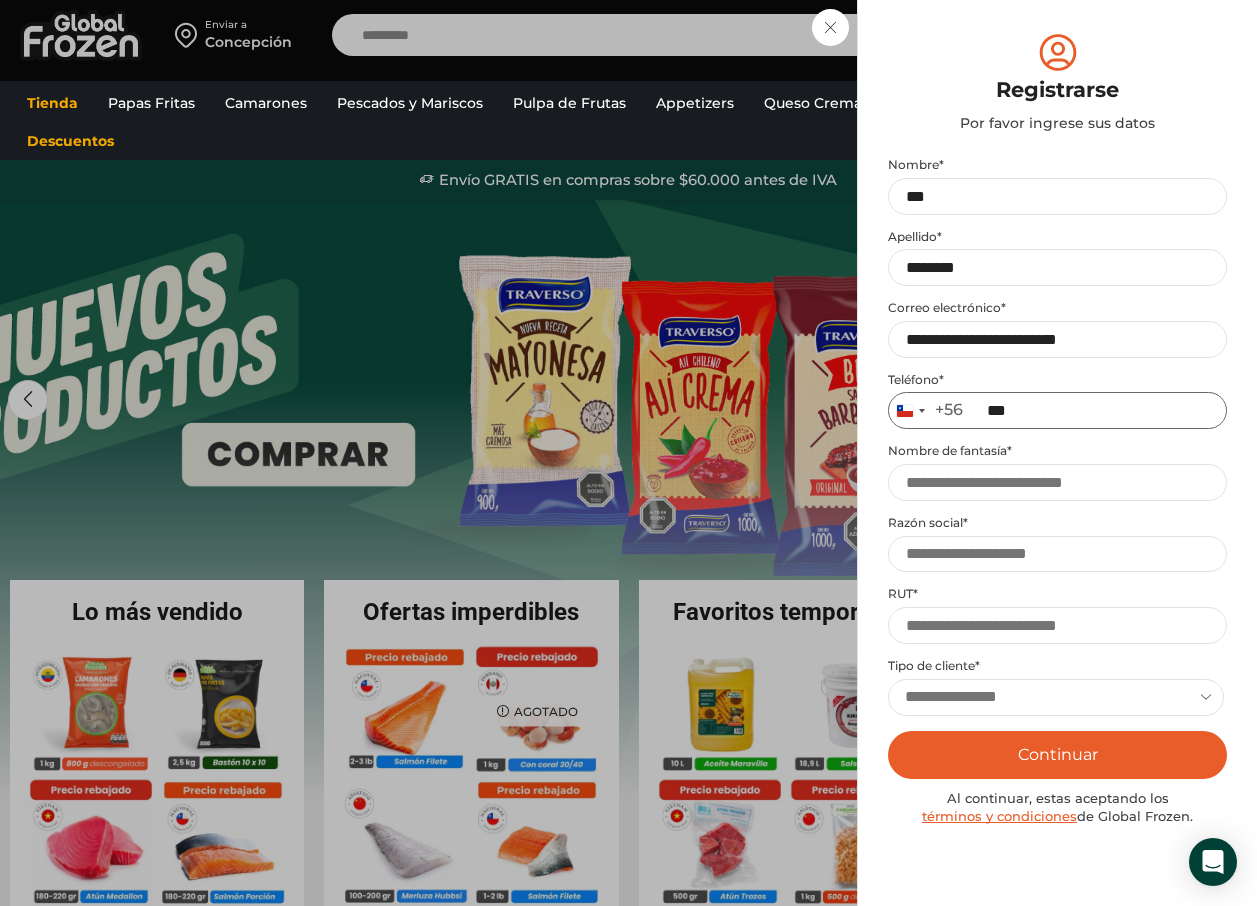 click on "***" at bounding box center [1057, 410] 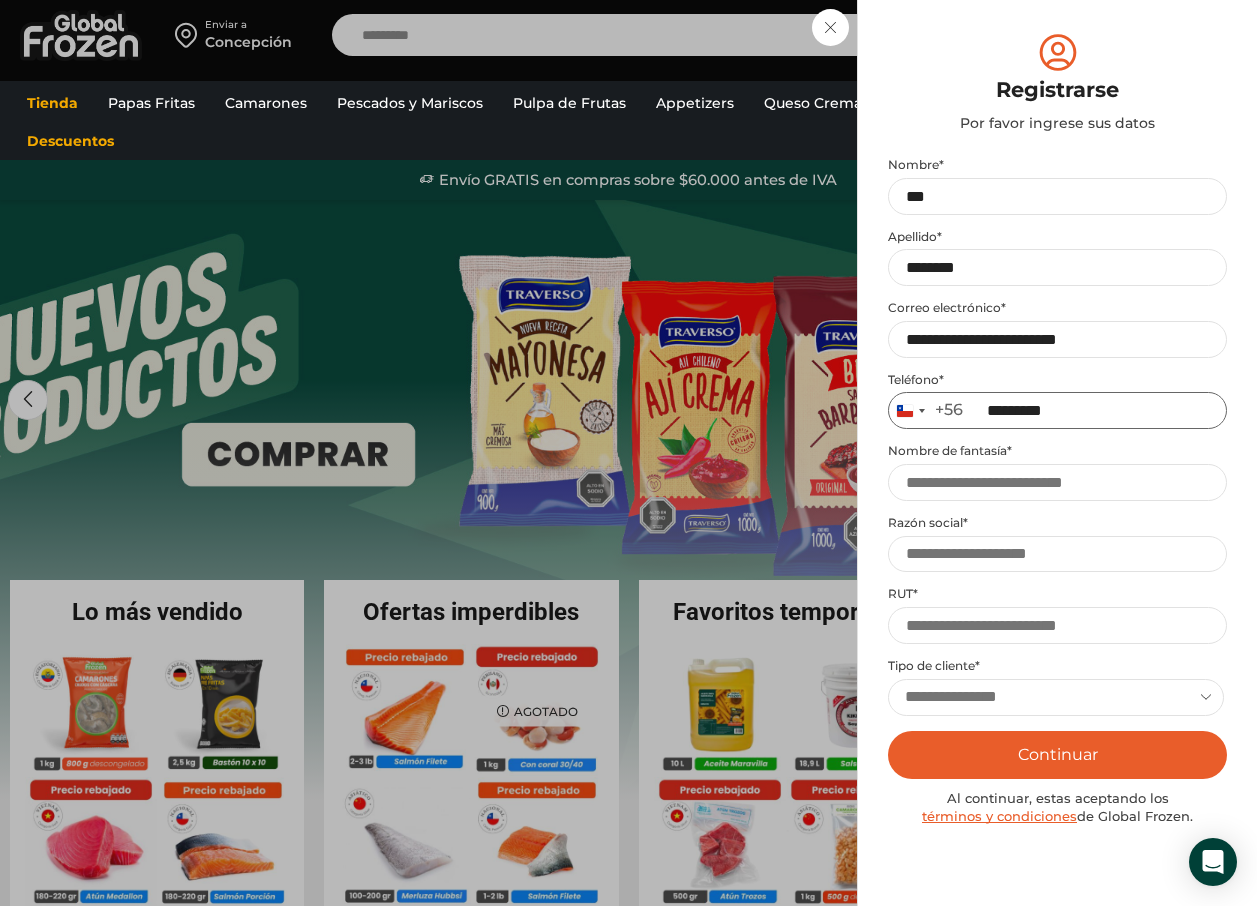 type on "*********" 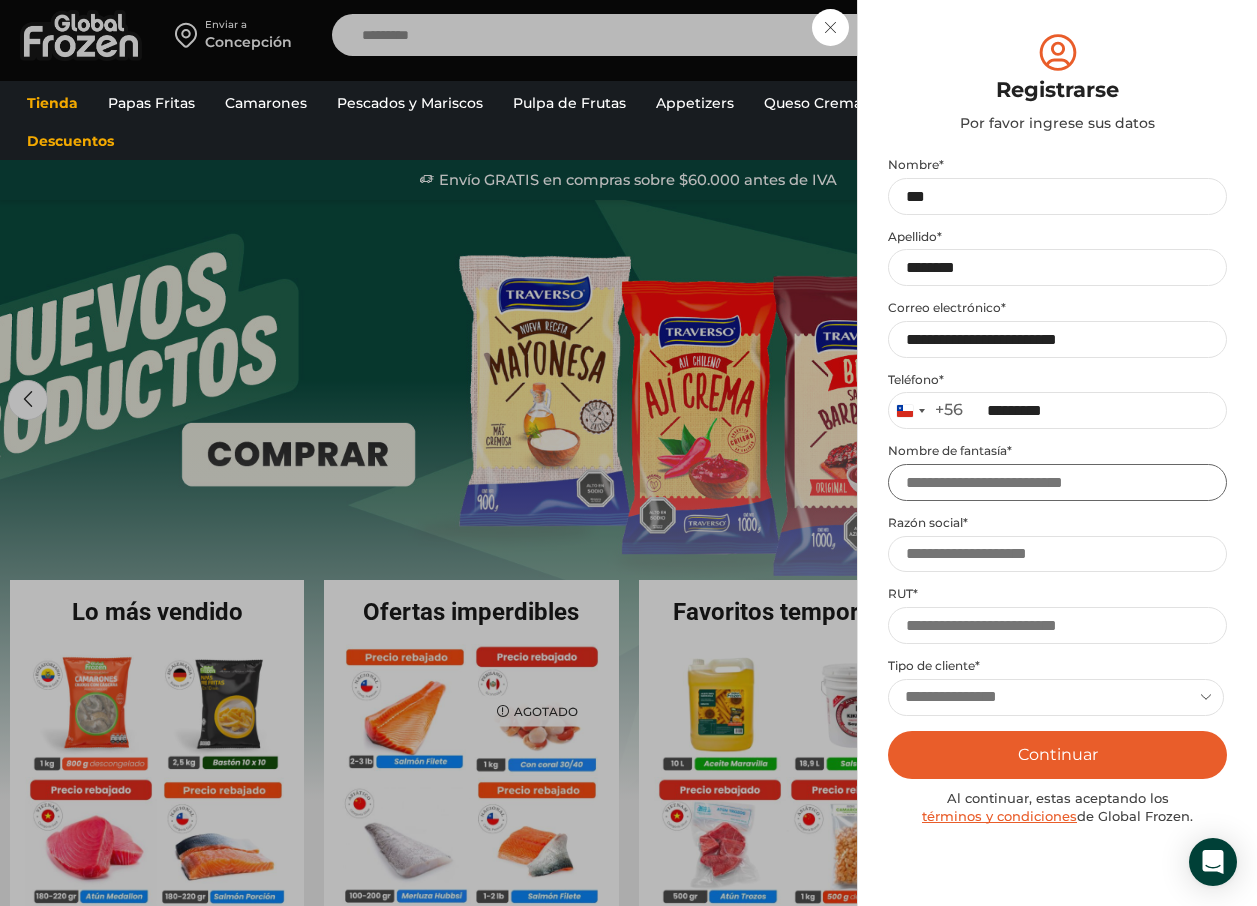 click on "Nombre de fantasía  *" at bounding box center (1057, 482) 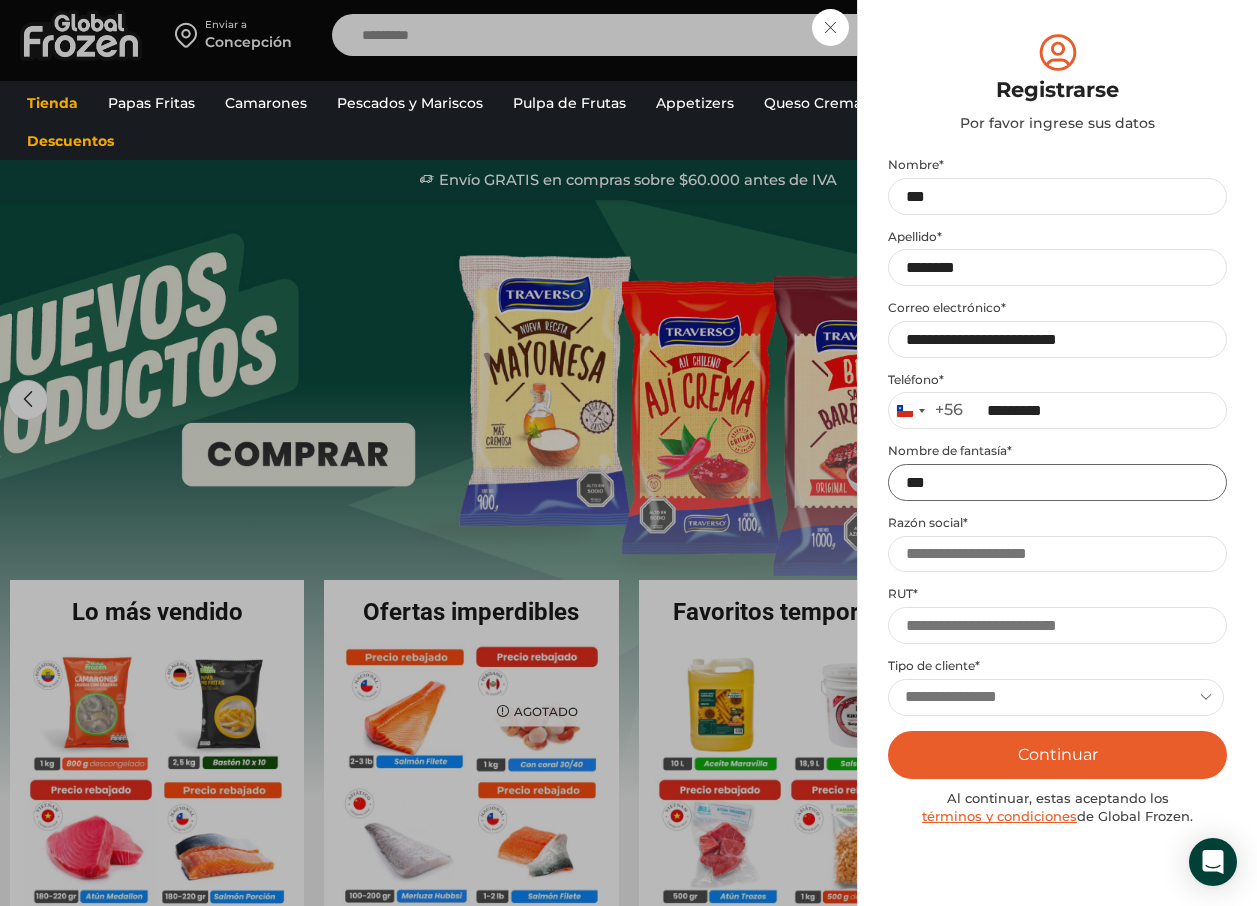 type on "***" 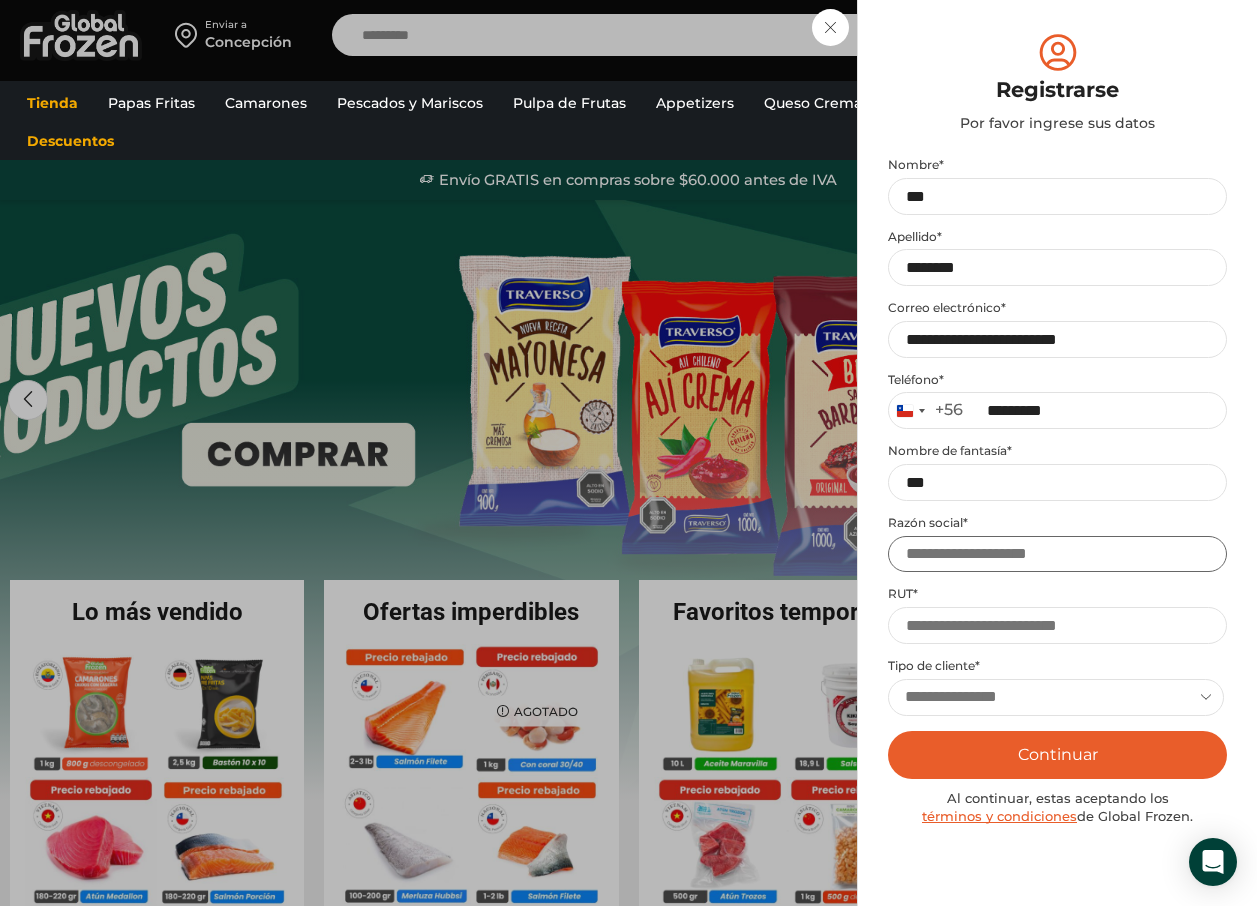 click on "Razón social  *" at bounding box center [1057, 554] 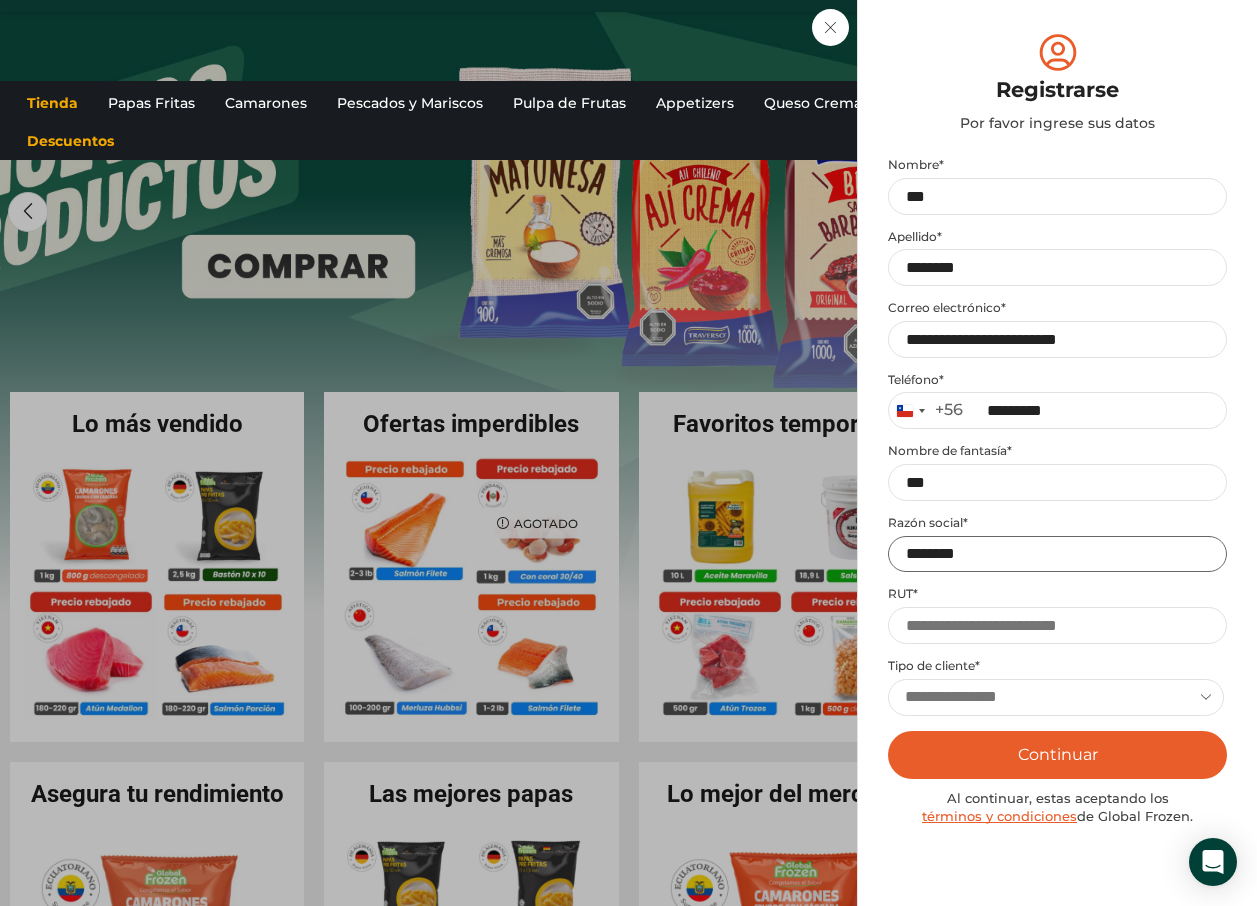 scroll, scrollTop: 200, scrollLeft: 0, axis: vertical 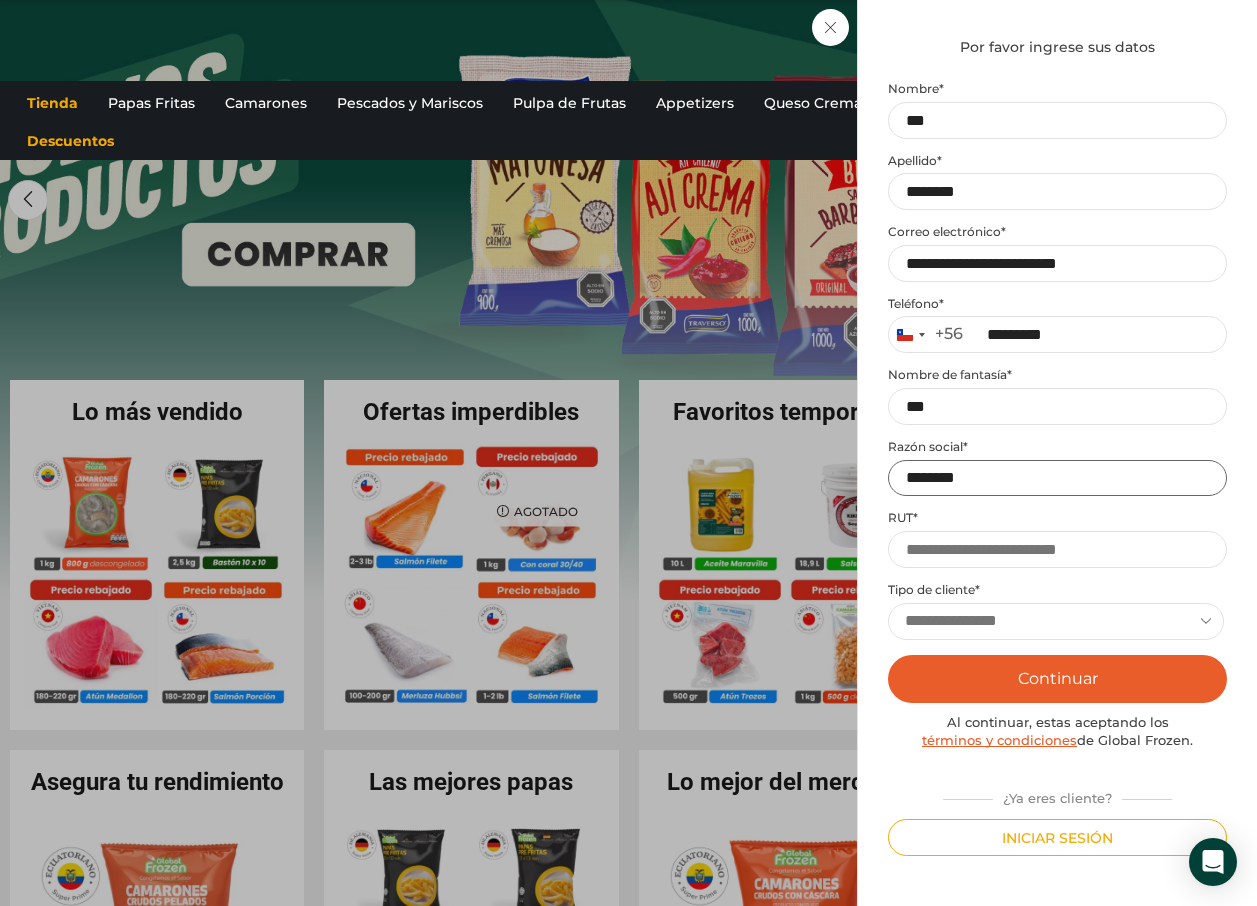 type on "********" 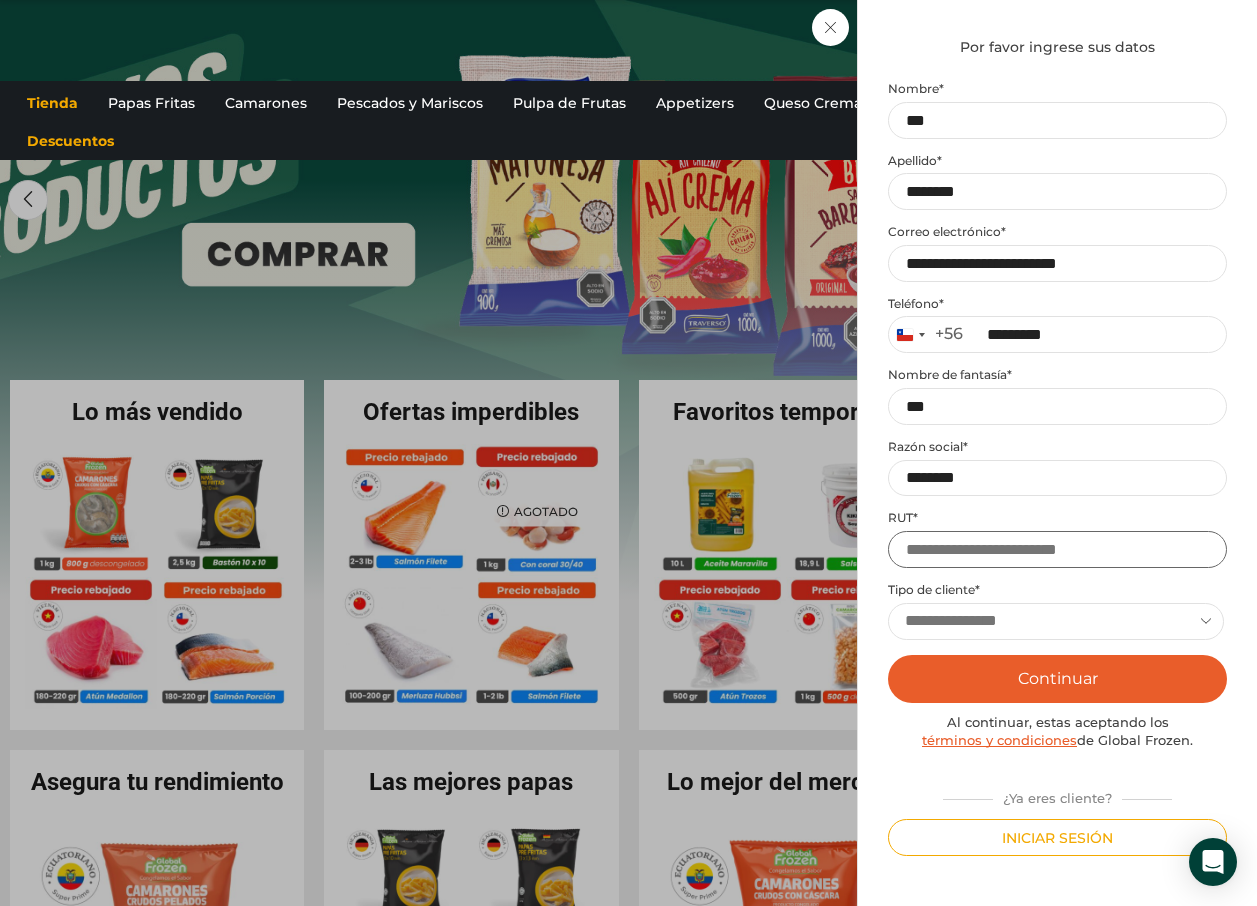 click on "RUT  *" at bounding box center [1057, 549] 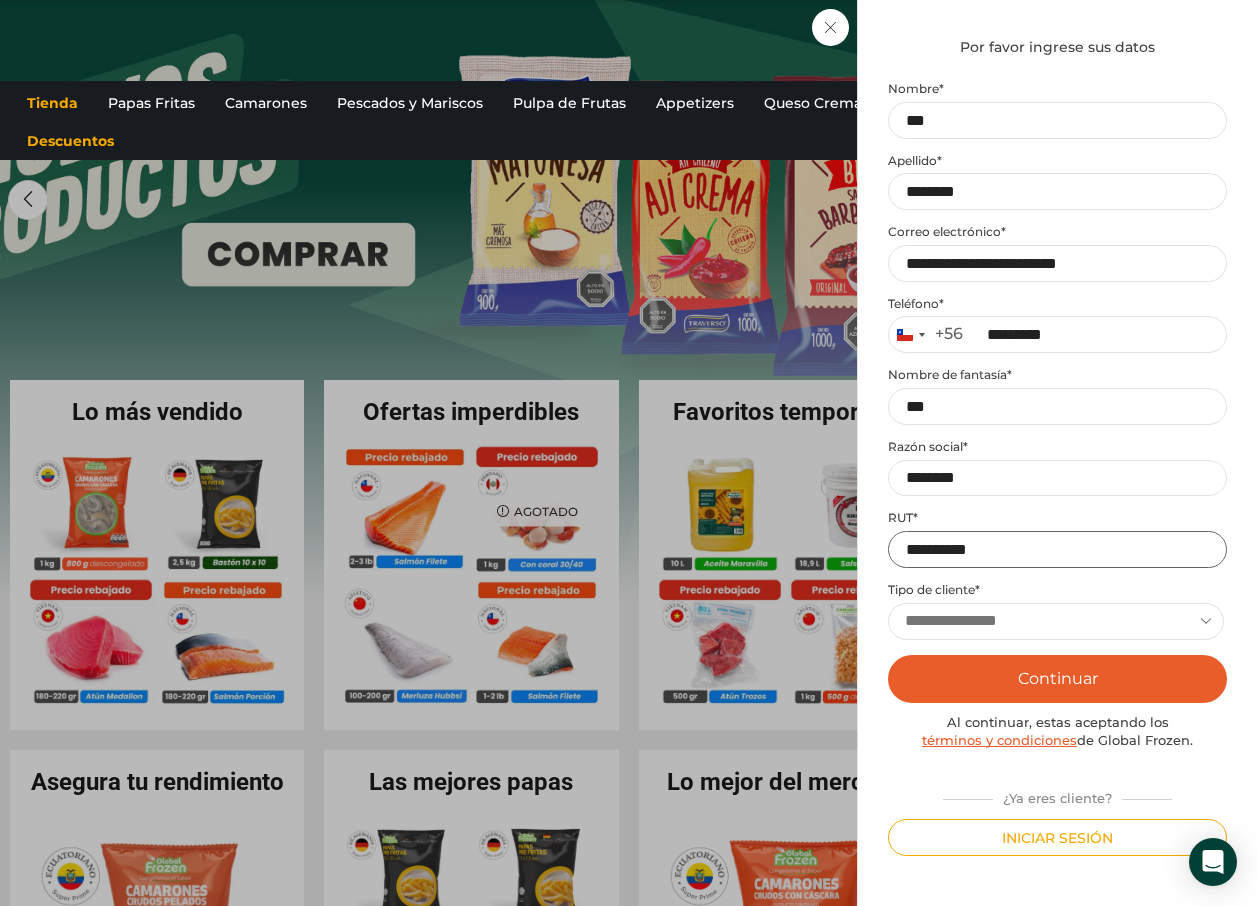 type on "**********" 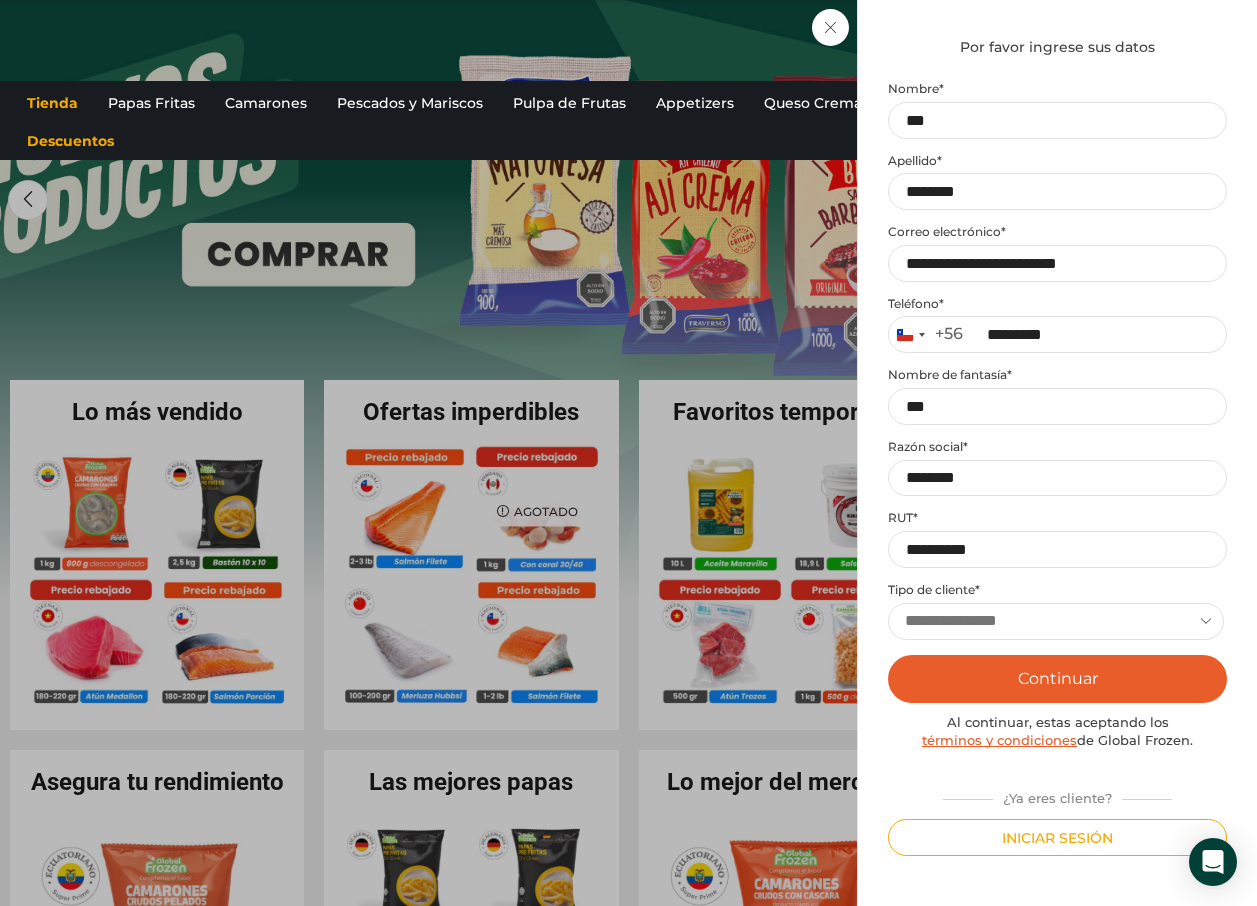 click on "**********" at bounding box center [1056, 621] 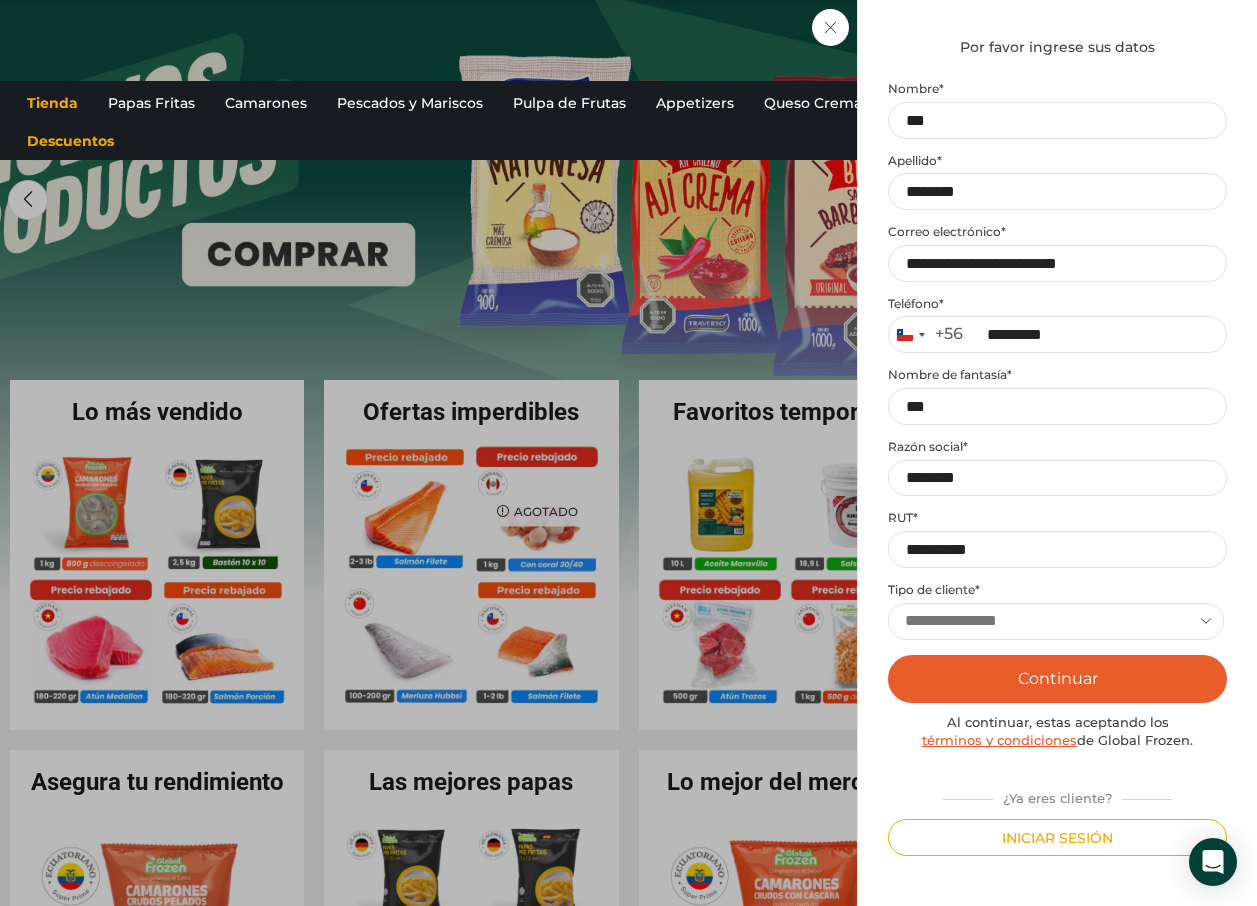 select on "****" 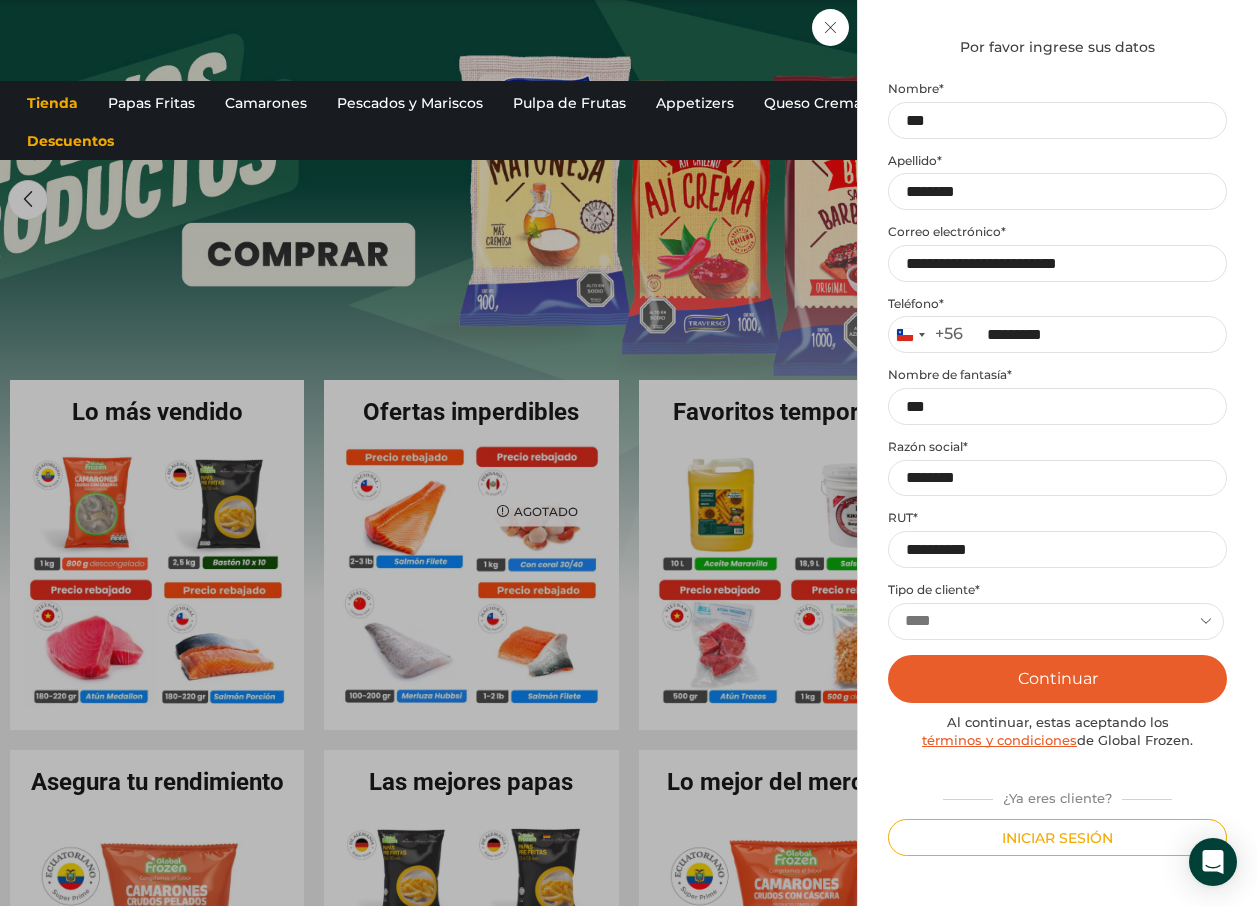 click on "**********" at bounding box center (1056, 621) 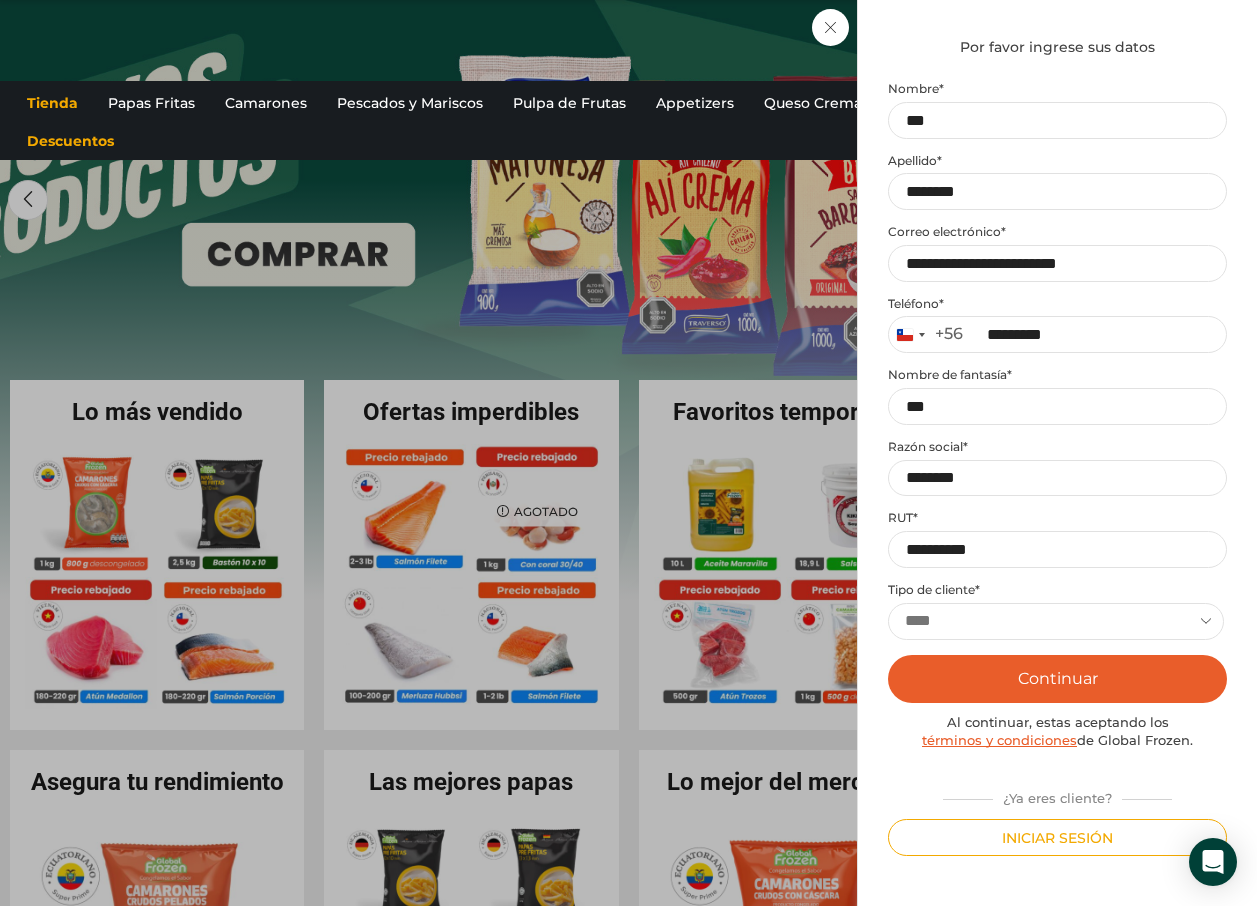 click on "Continuar" at bounding box center [1057, 679] 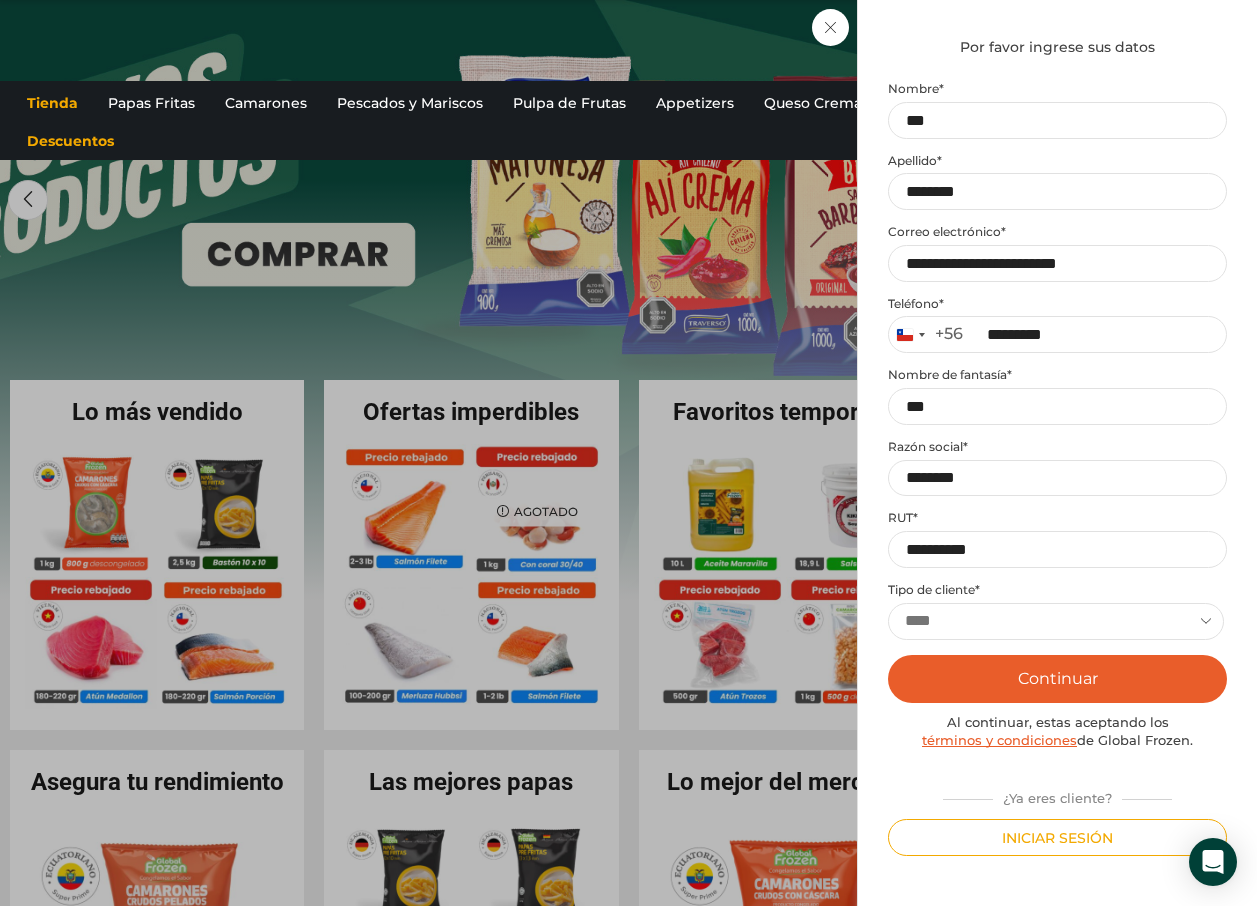 click on "Continuar" at bounding box center (1057, 679) 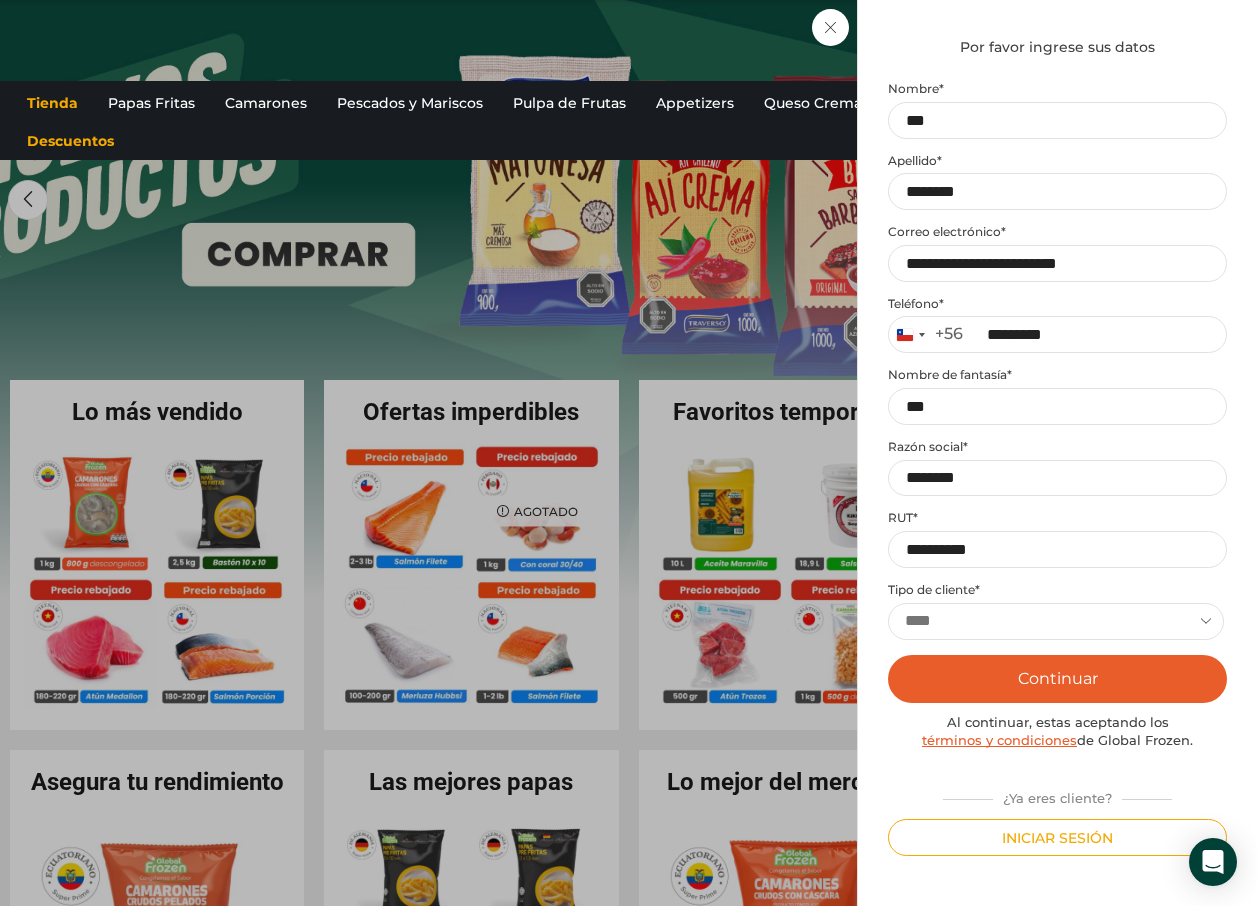 scroll, scrollTop: 0, scrollLeft: 0, axis: both 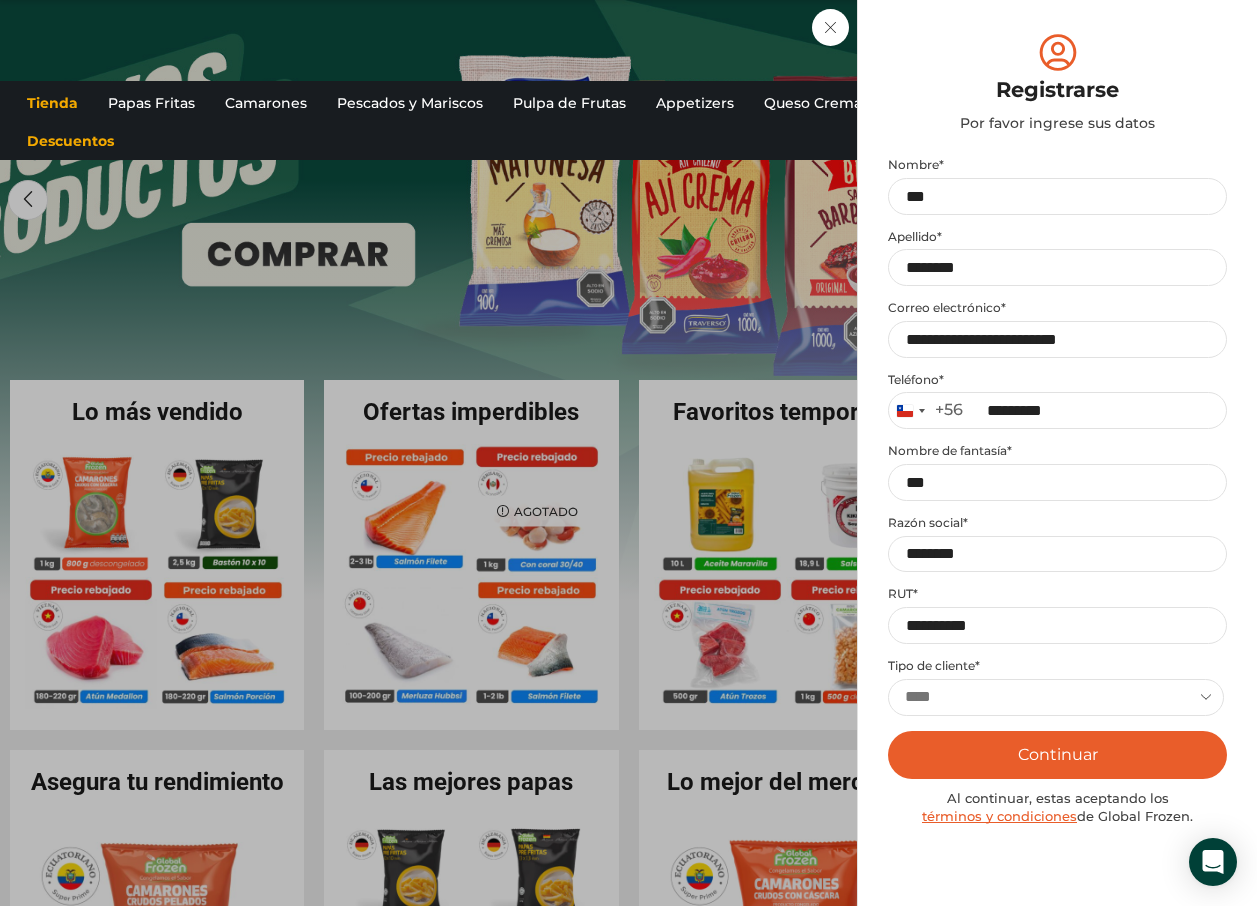 click on "← Volver al paso anterior" at bounding box center [0, 0] 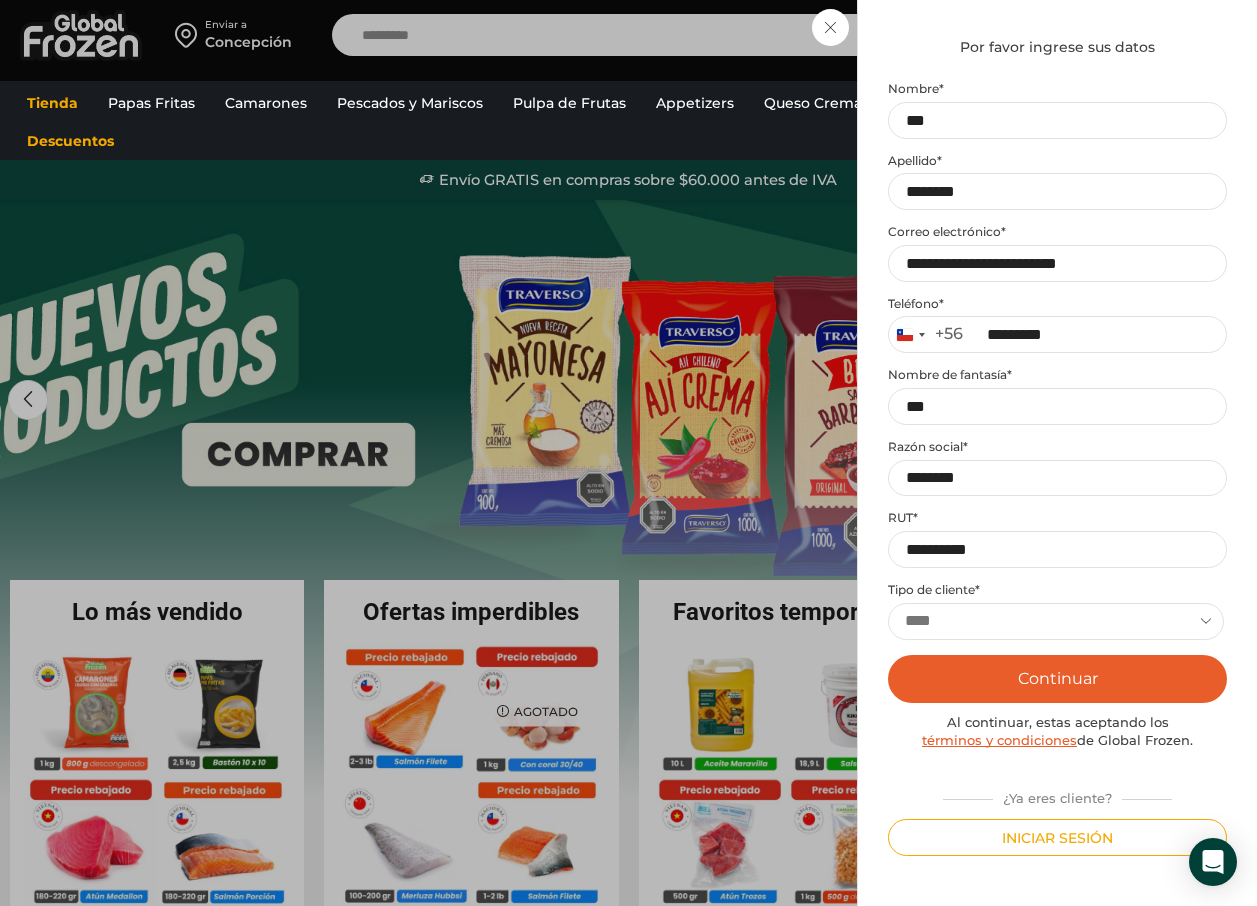 scroll, scrollTop: 322, scrollLeft: 0, axis: vertical 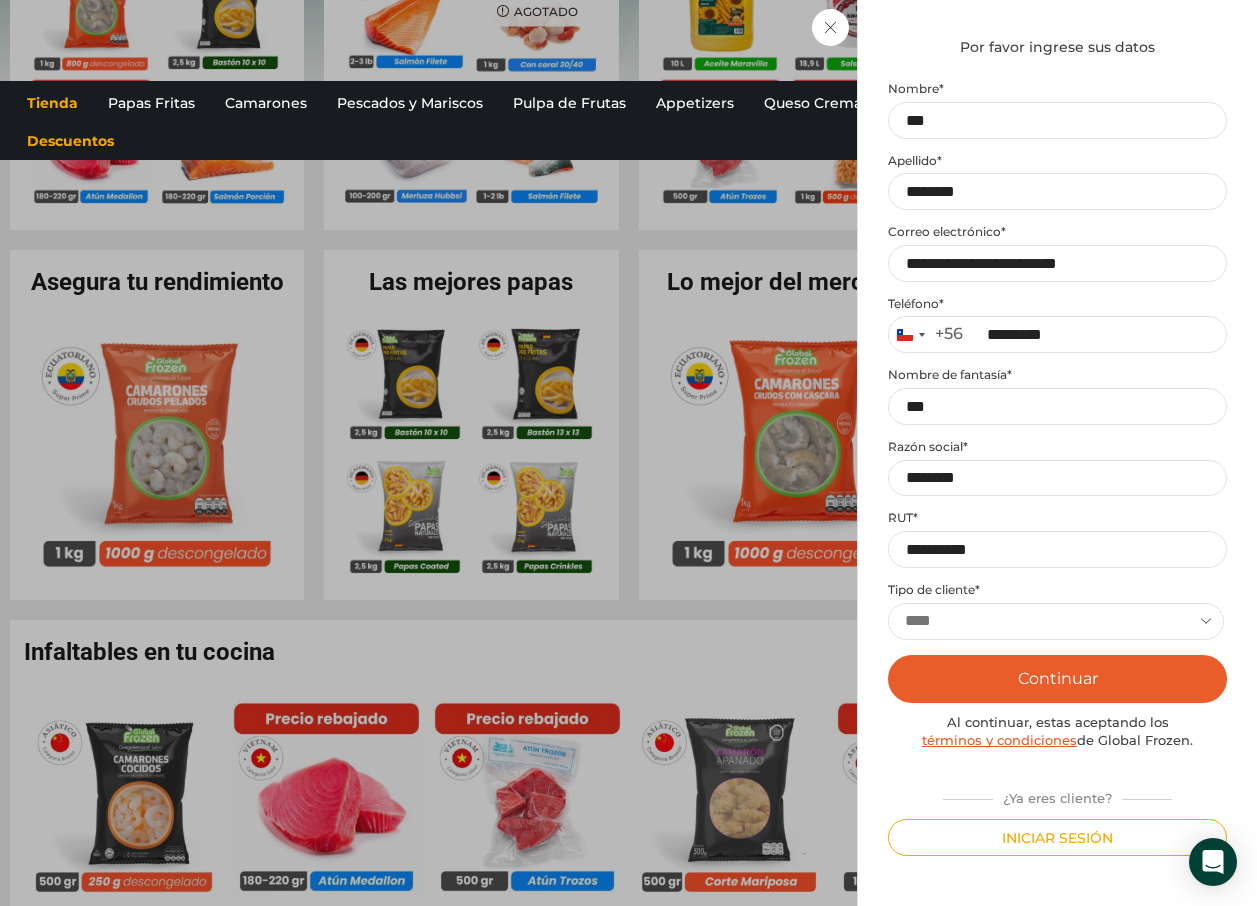 click on "Continuar" at bounding box center (1057, 679) 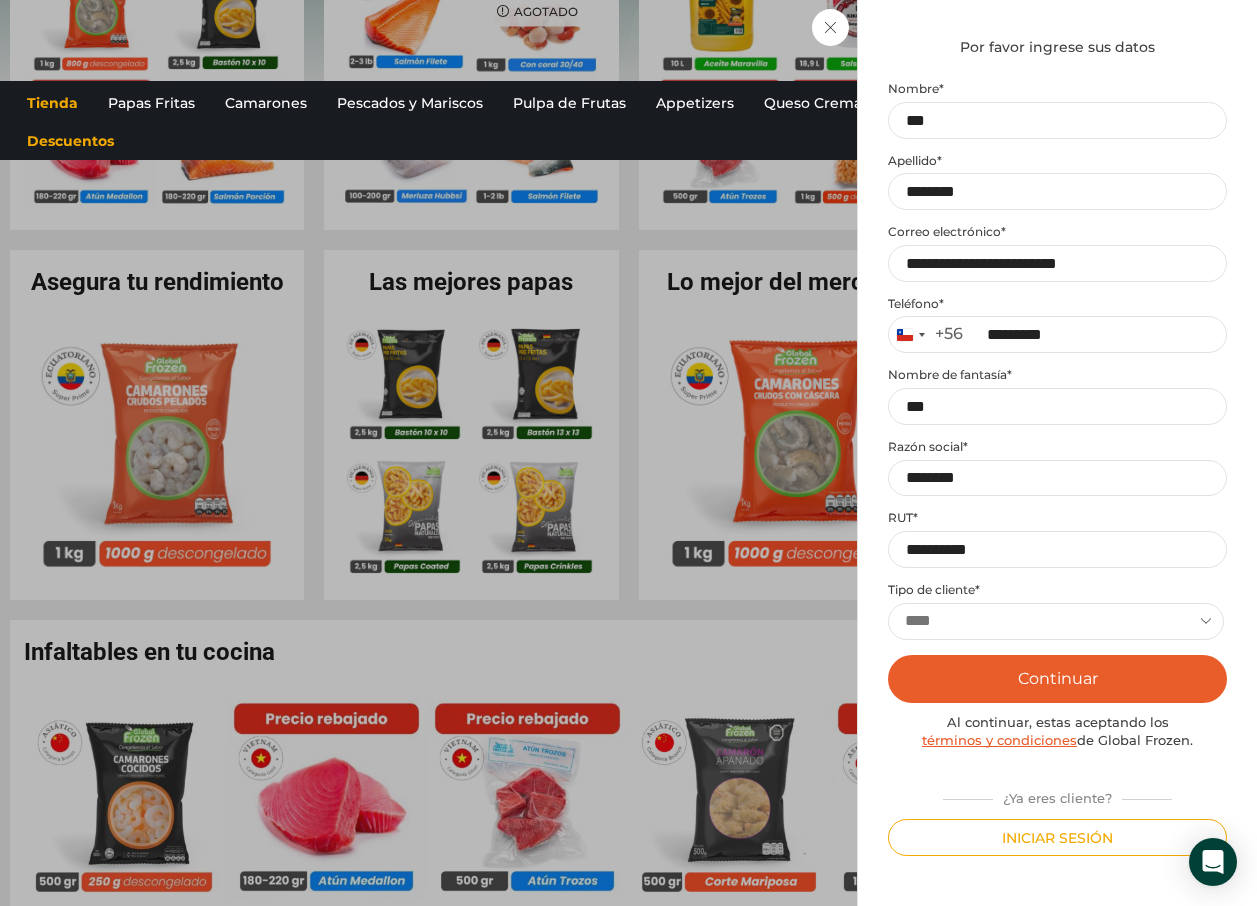 scroll, scrollTop: 0, scrollLeft: 0, axis: both 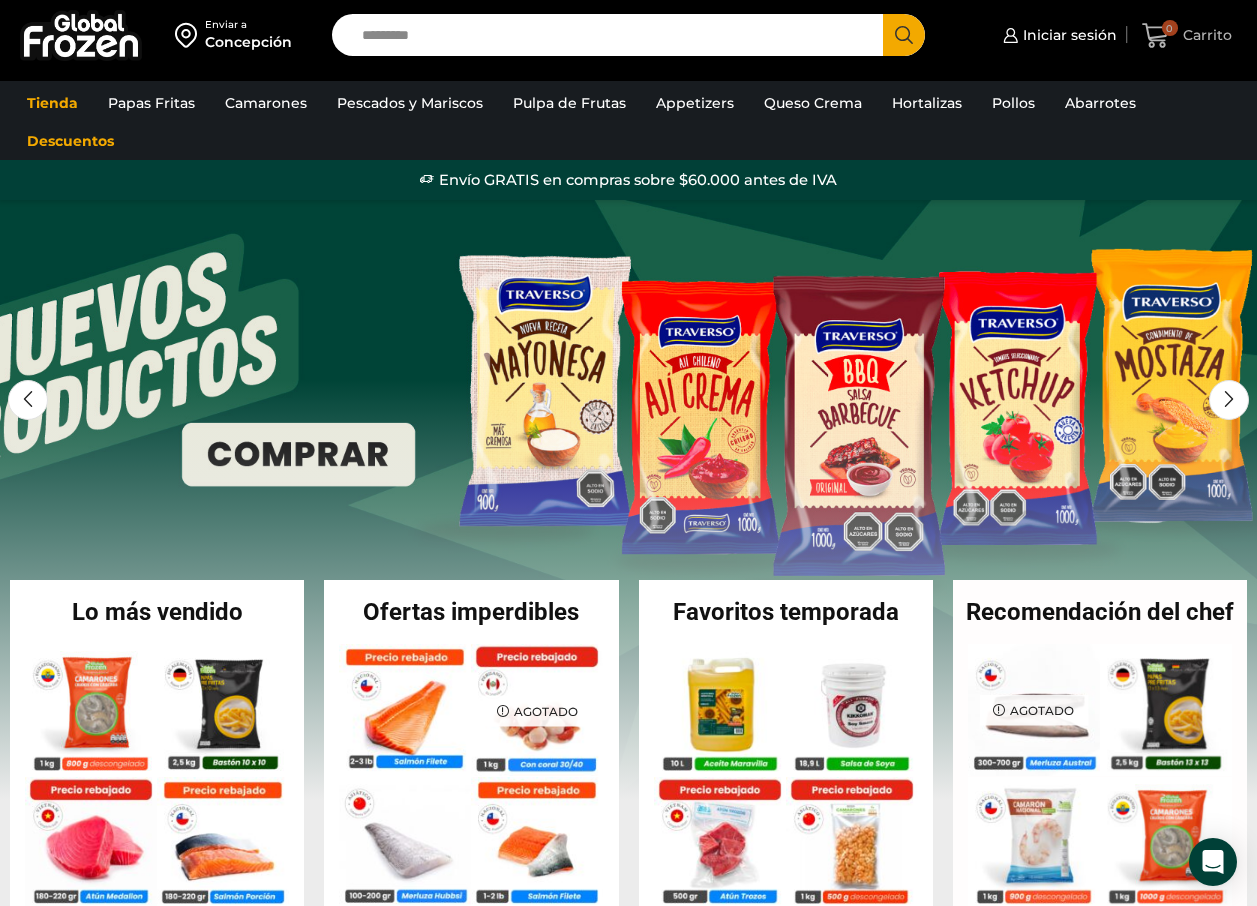 click on "Carrito" at bounding box center (1205, 35) 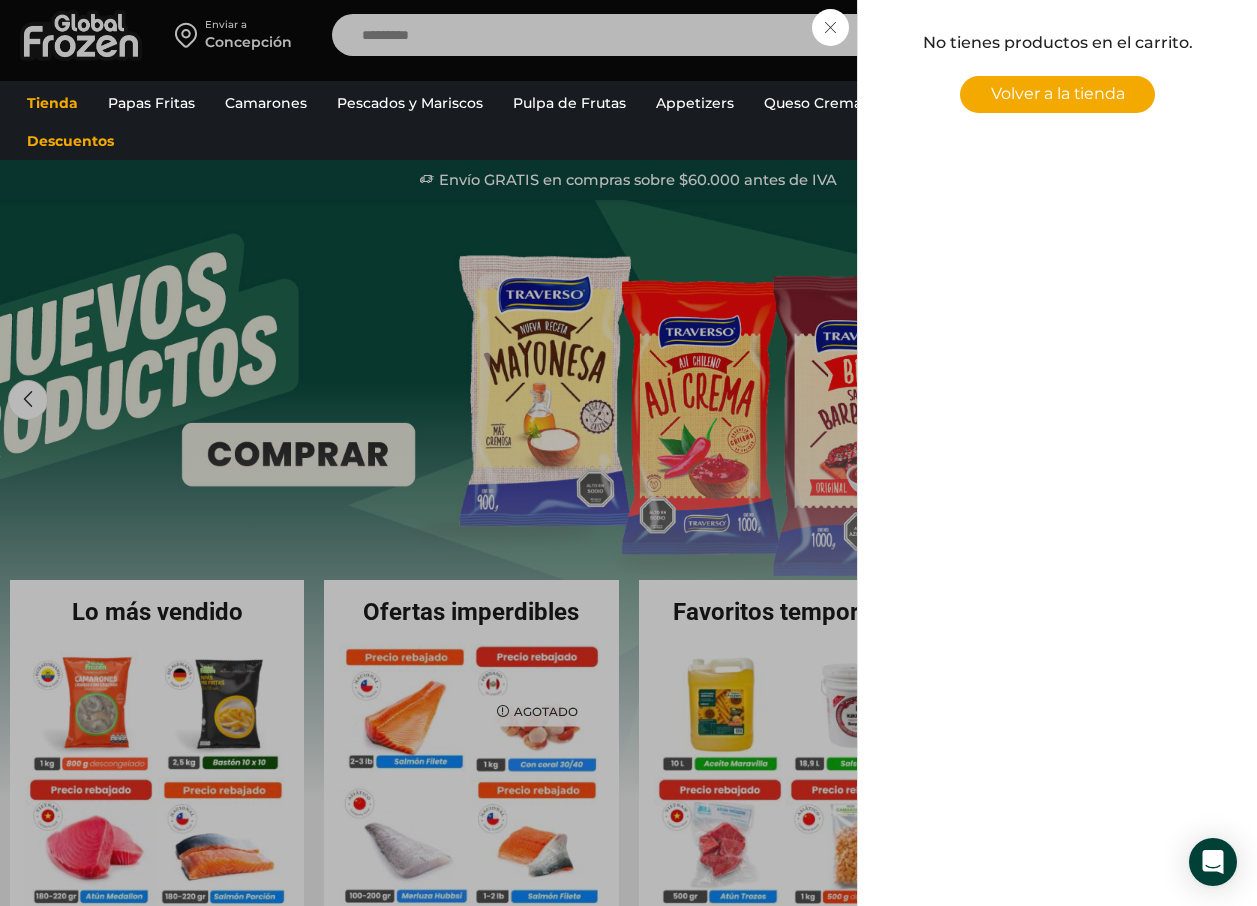 click on "0
Carrito
0
0
Shopping Cart
No tienes productos en el carrito.
Volver a la tienda
Shopping cart                     (0)
Subtotal $ 0 $ 0" at bounding box center [1187, 35] 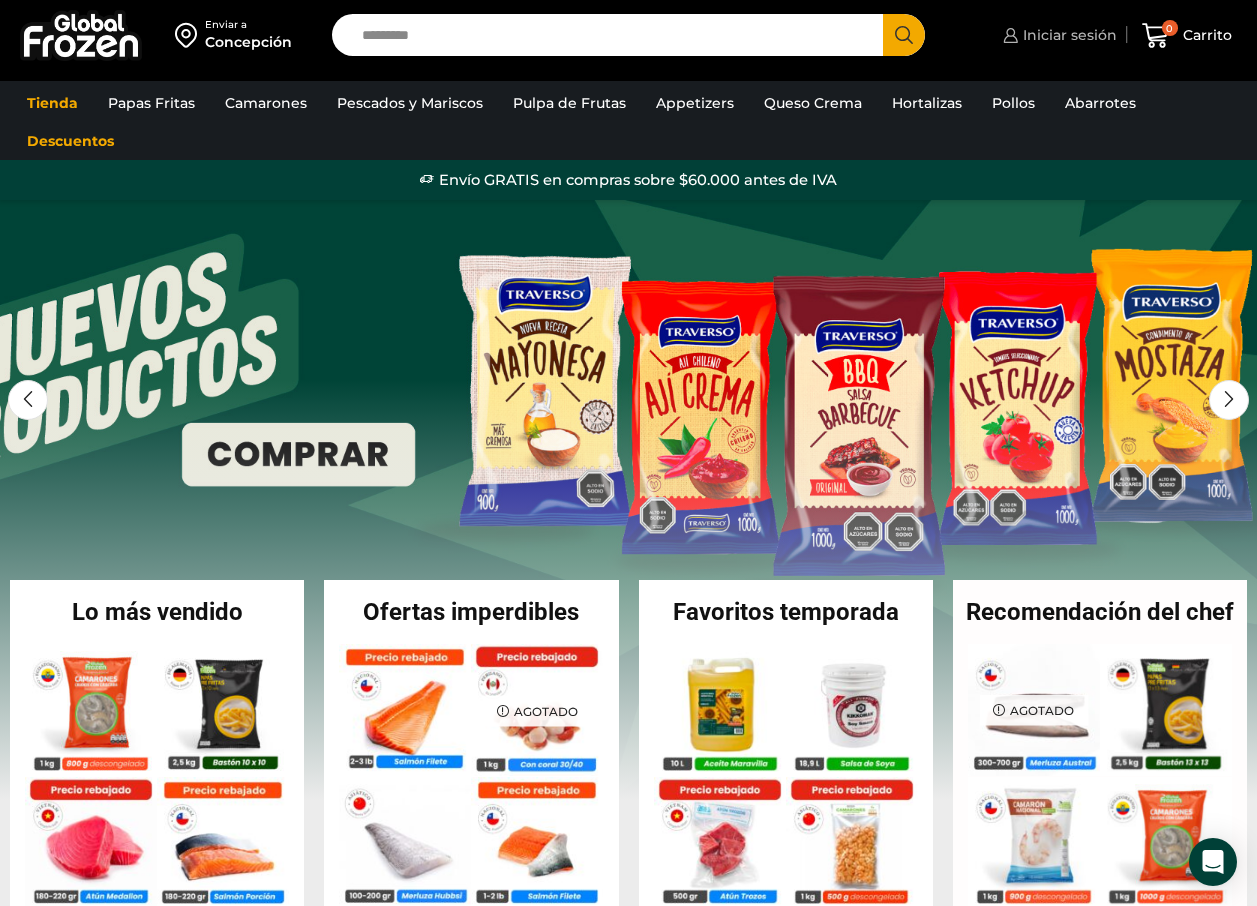 click on "Iniciar sesión" at bounding box center (1067, 35) 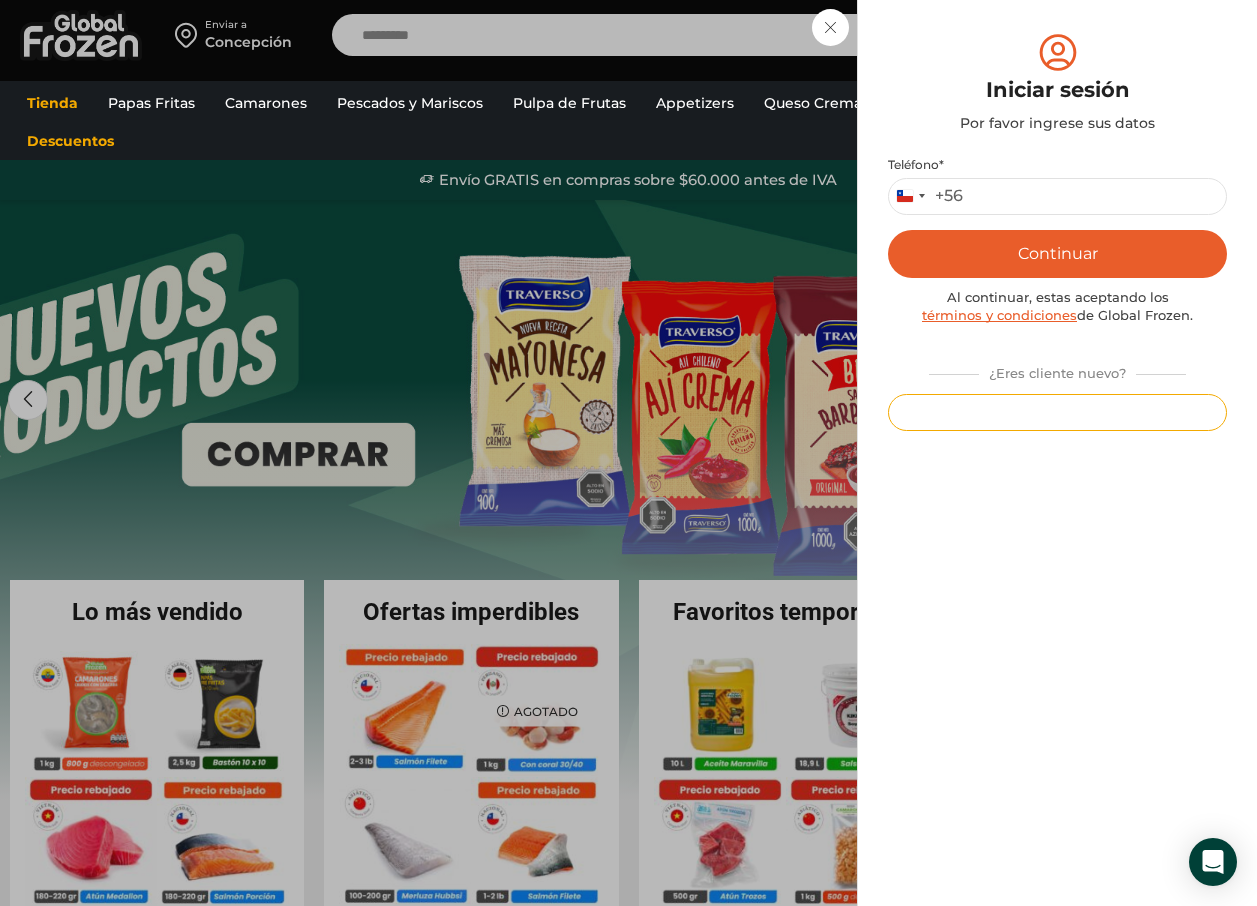 click on "Registrarse" at bounding box center (1057, 412) 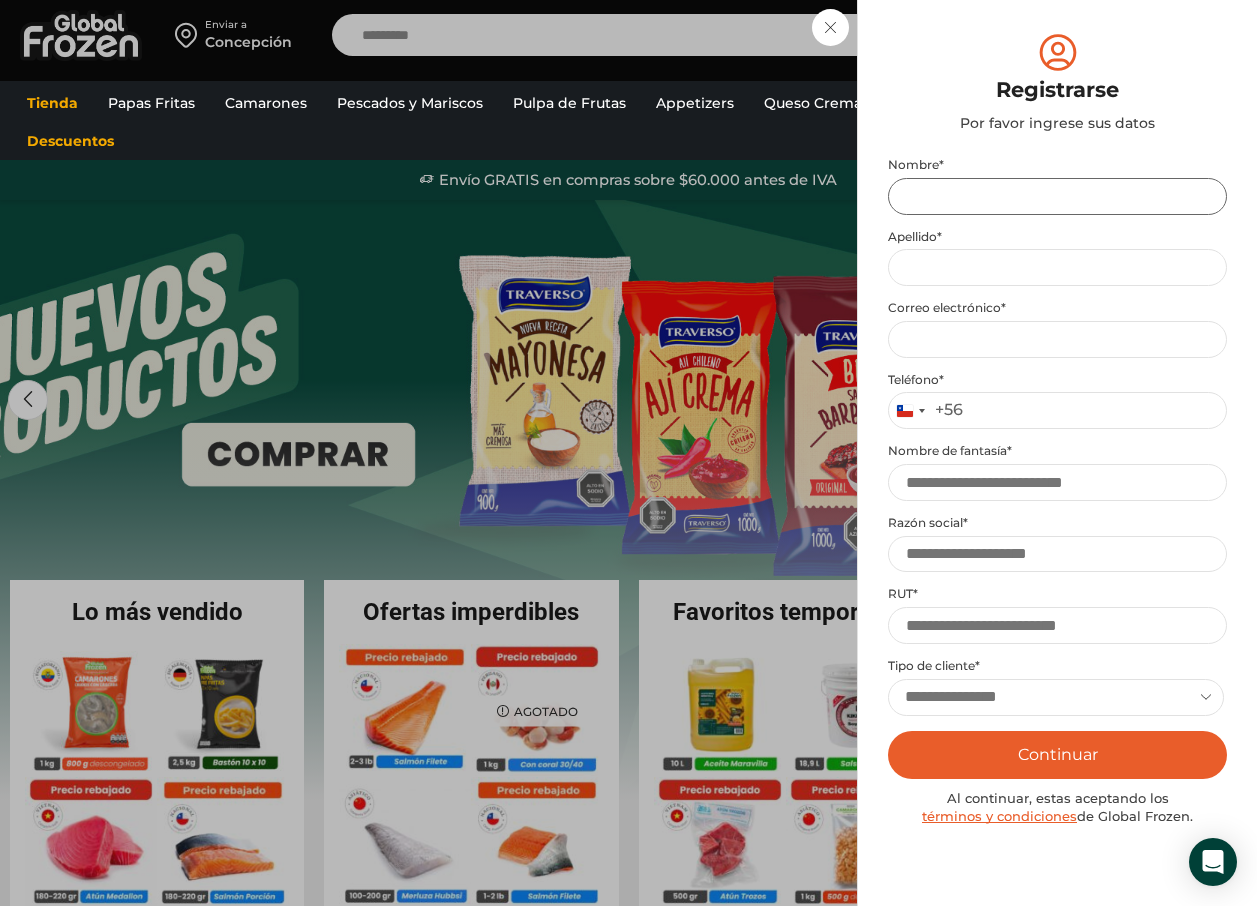 click on "Nombre  *" at bounding box center (1057, 196) 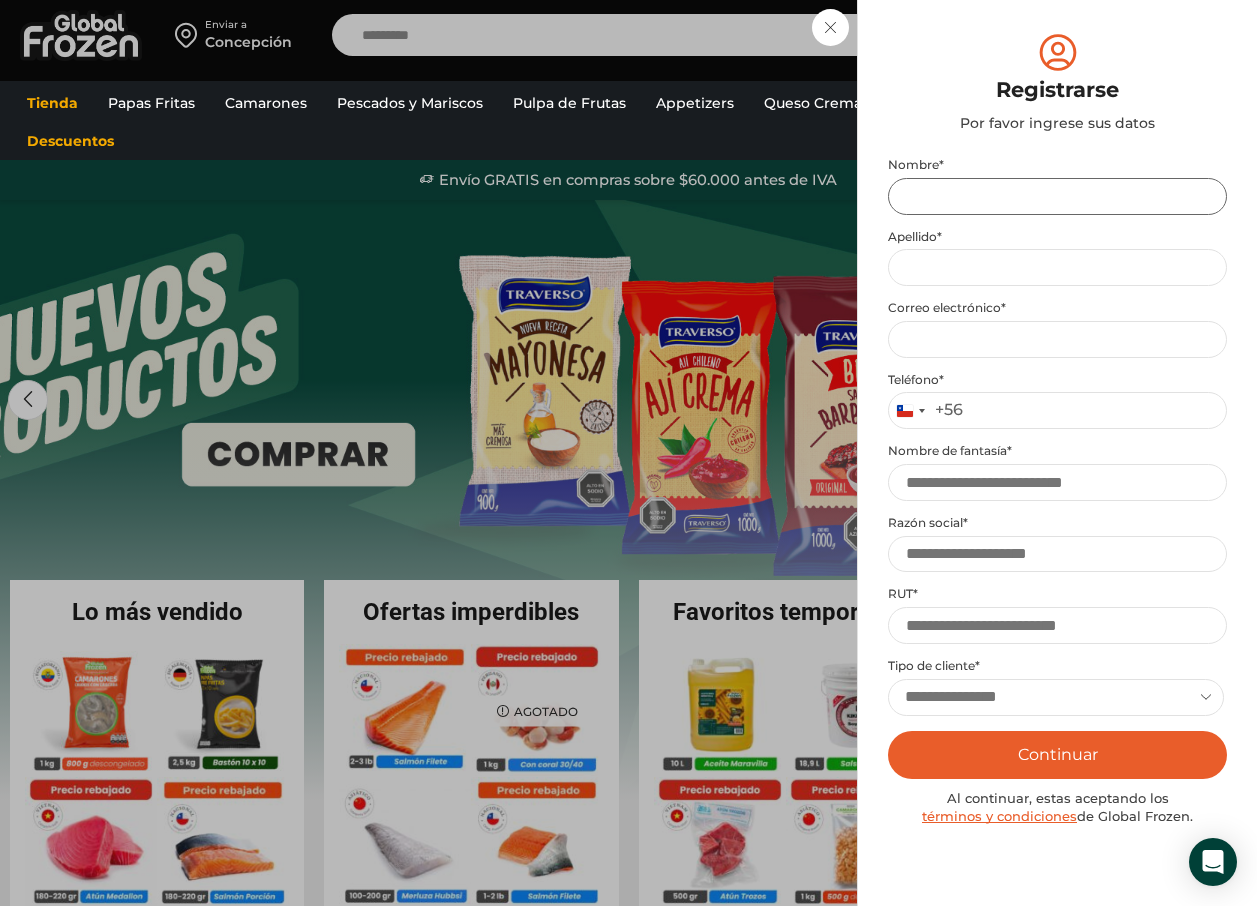 type on "***" 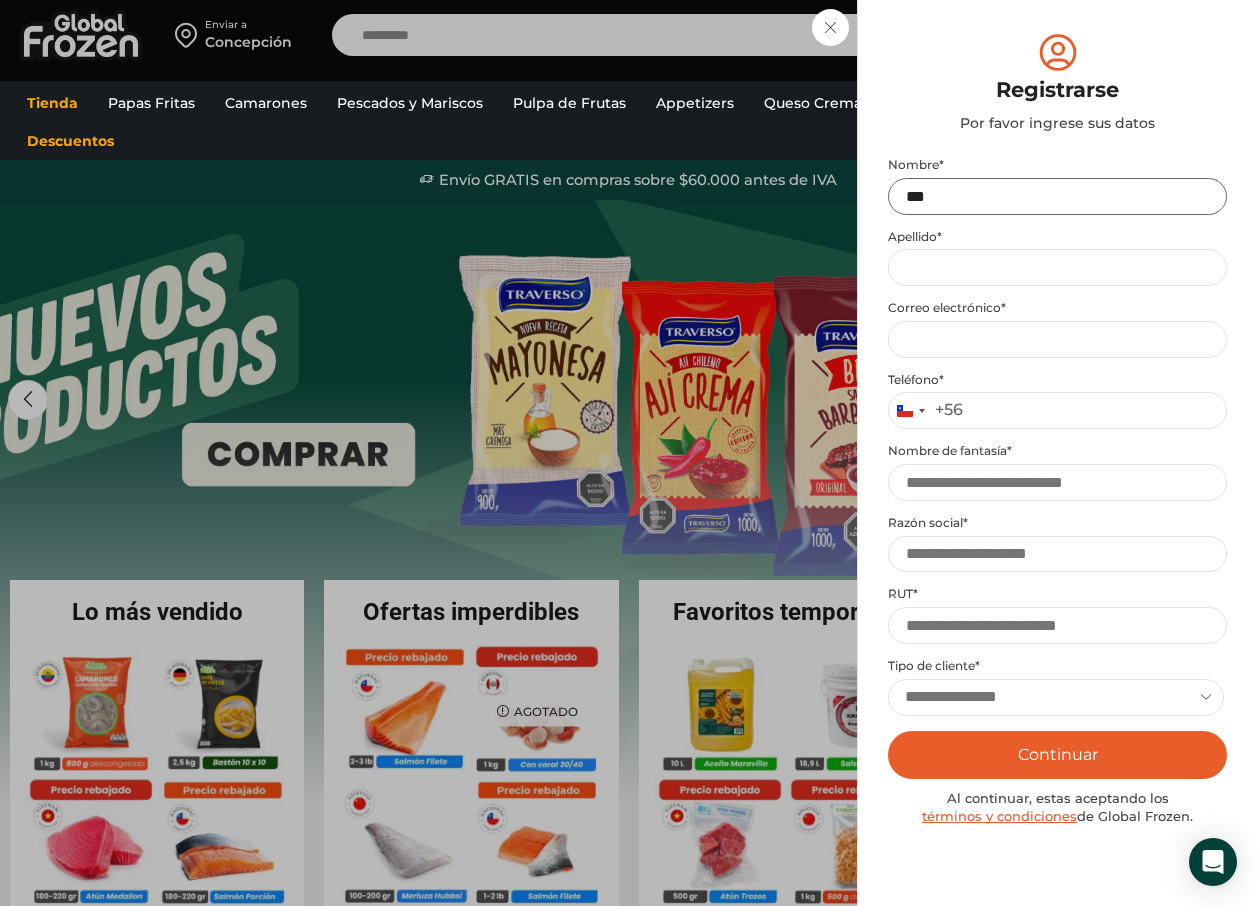 type on "********" 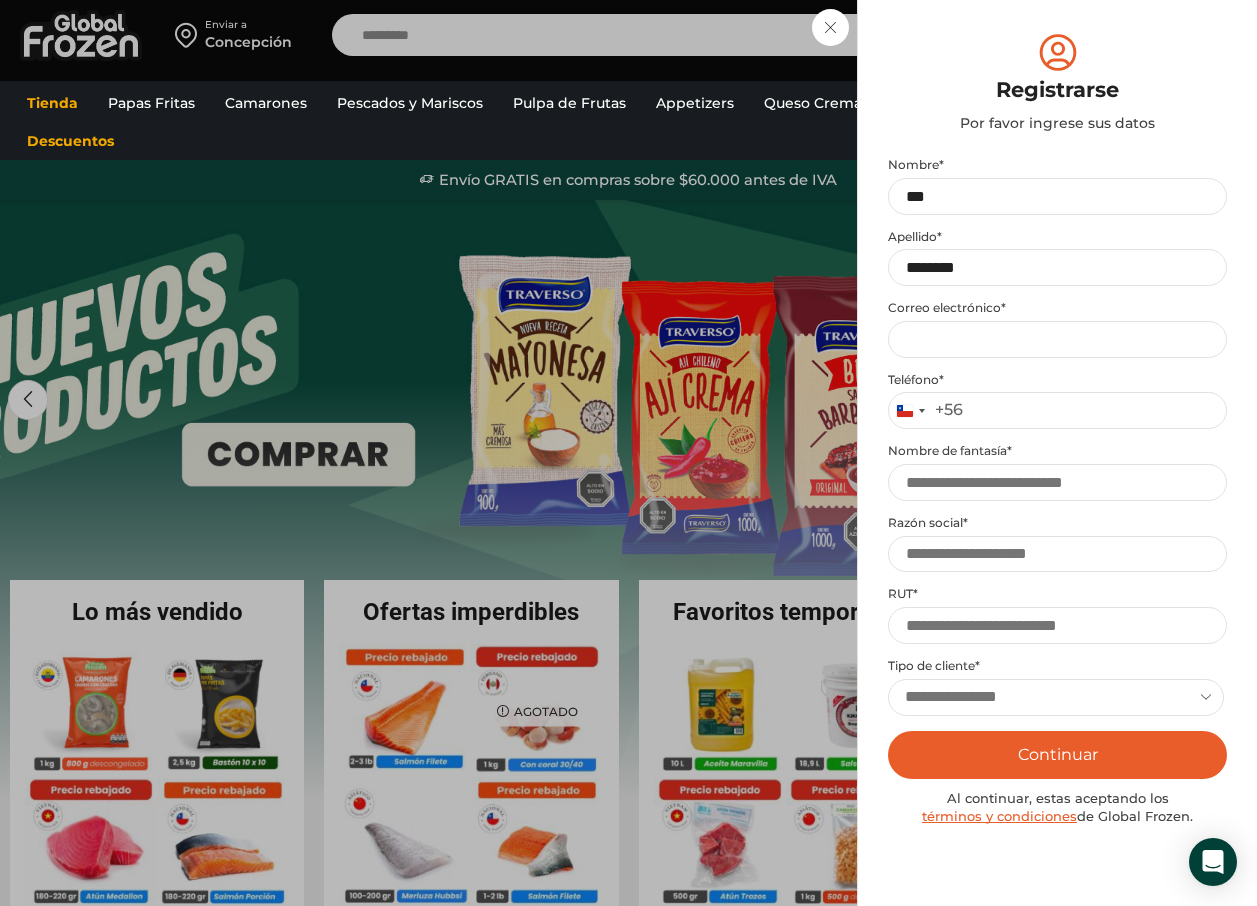 type on "**********" 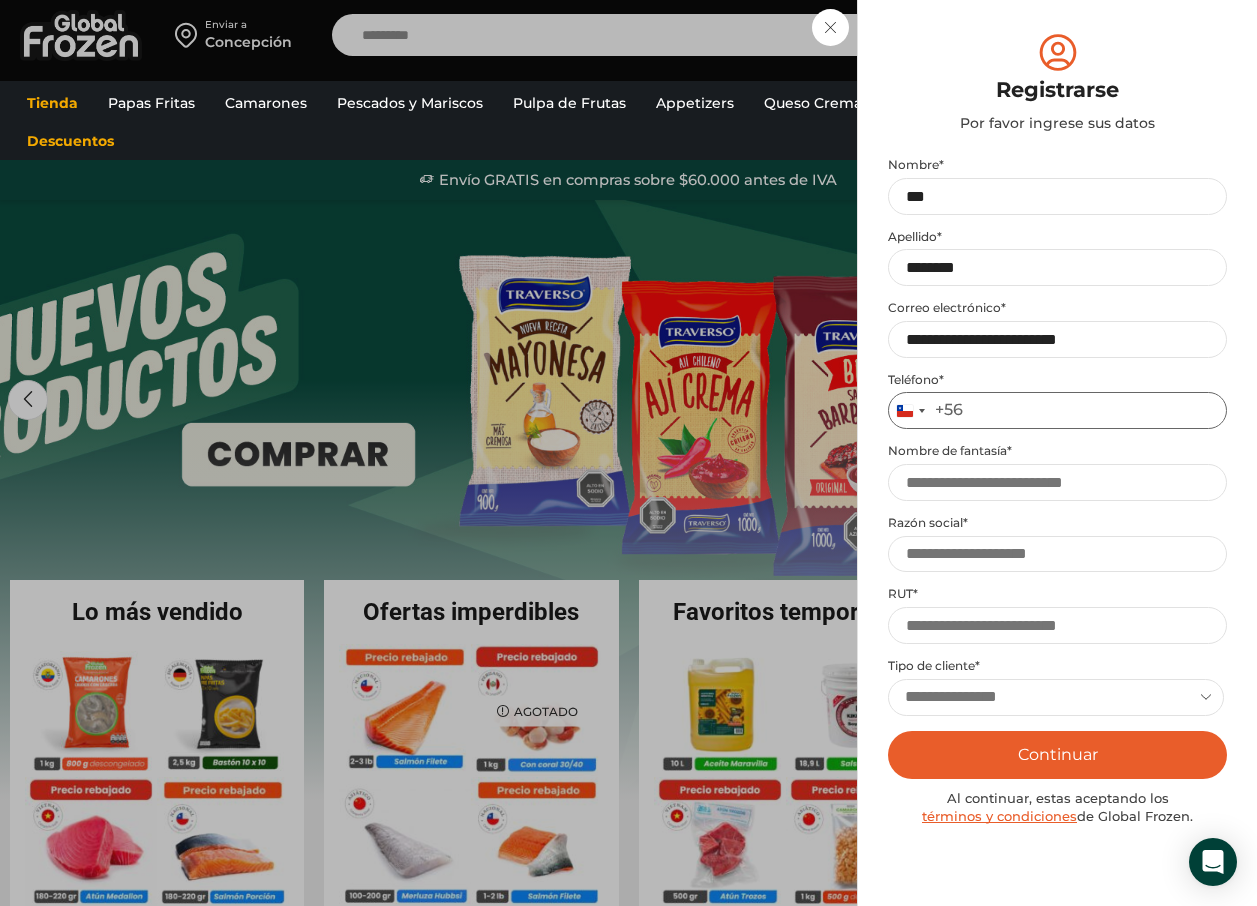 type on "*********" 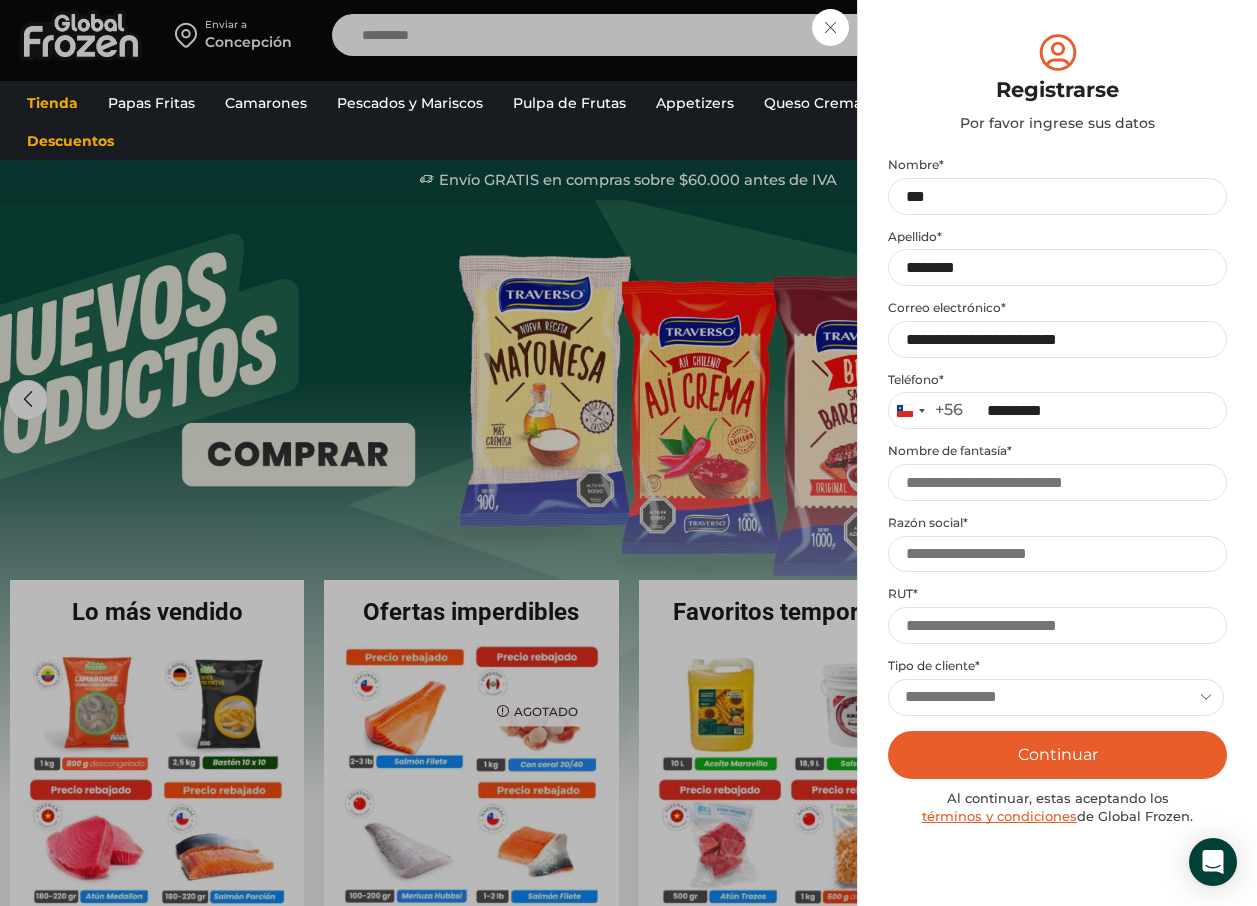 type on "********" 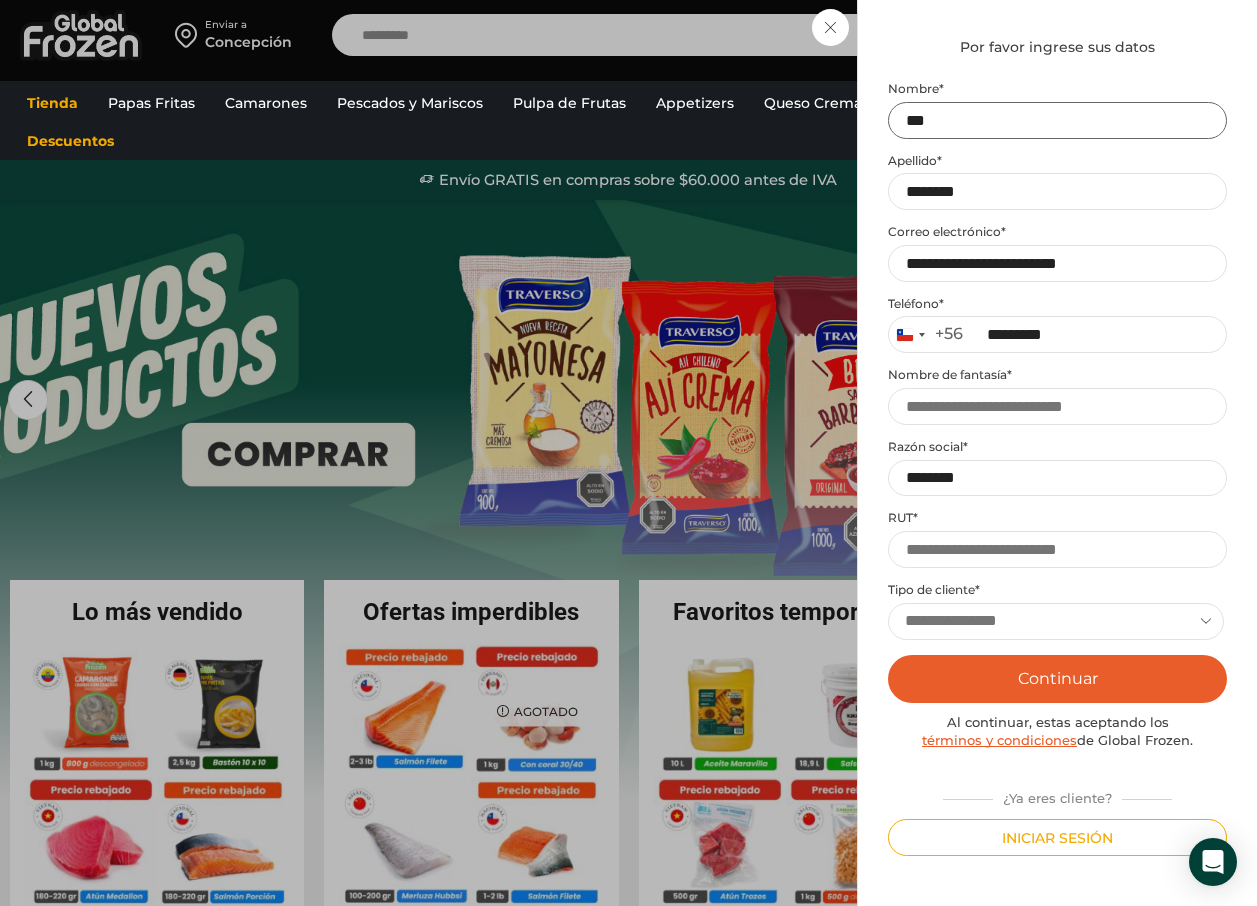 scroll, scrollTop: 300, scrollLeft: 0, axis: vertical 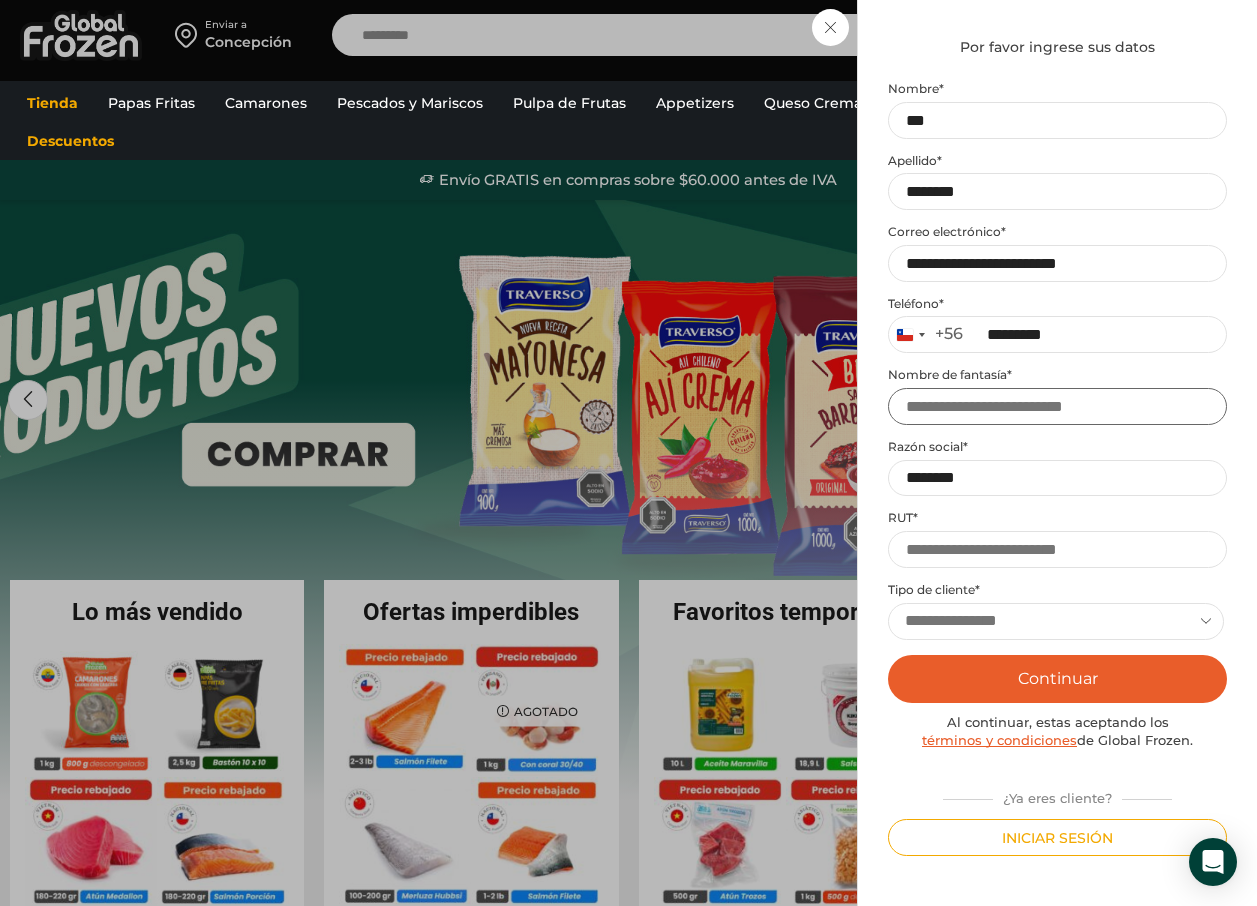 click on "Nombre de fantasía  *" at bounding box center (1057, 406) 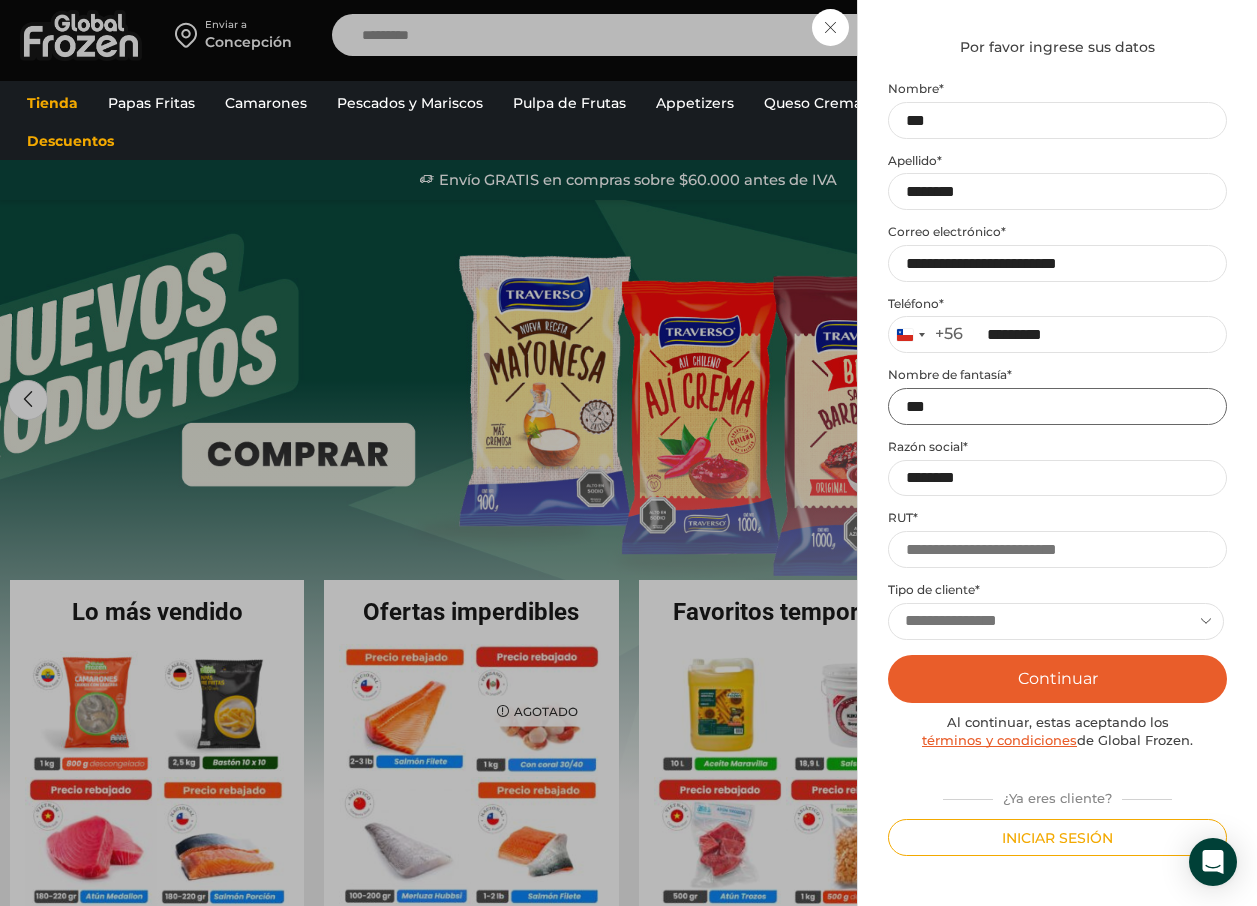 type on "***" 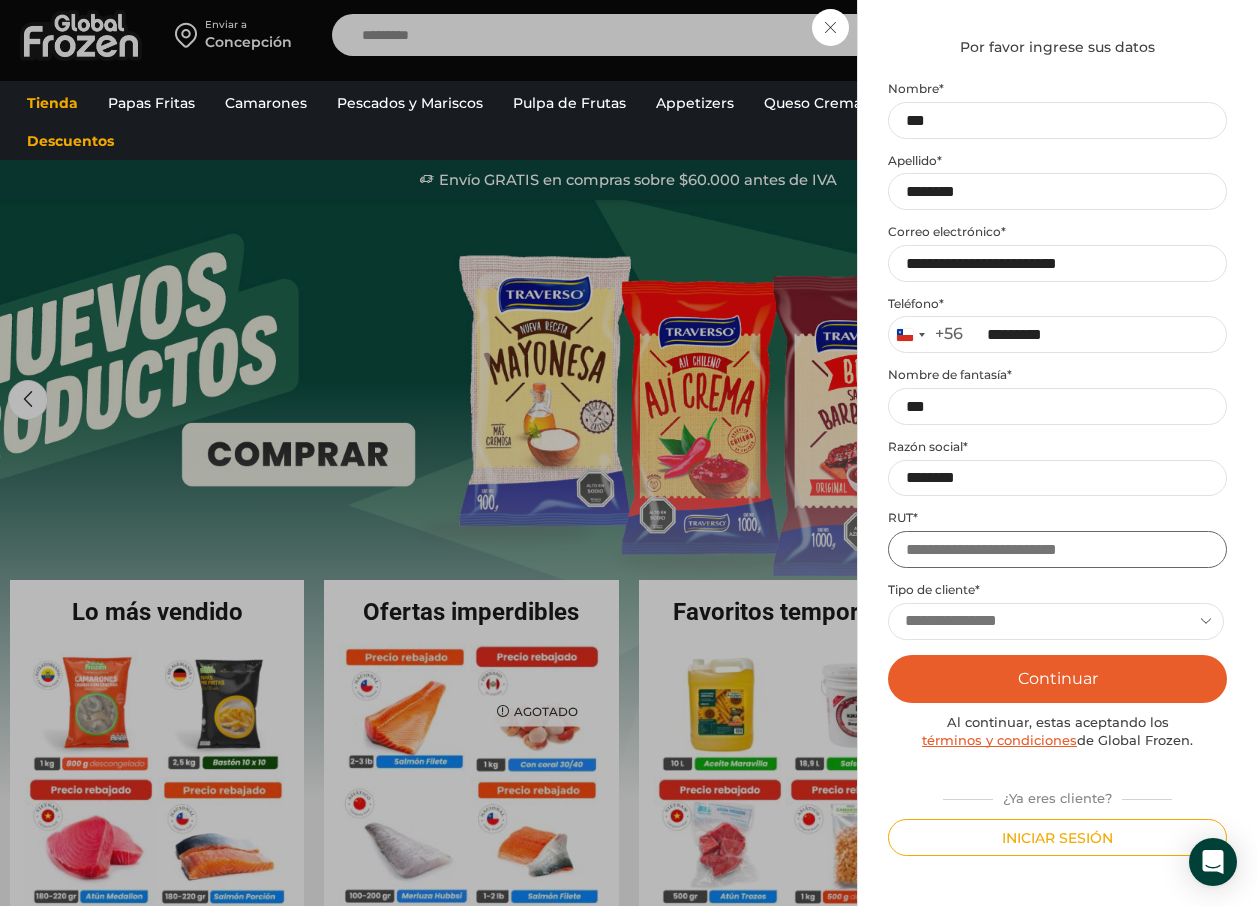 click on "RUT  *" at bounding box center [1057, 549] 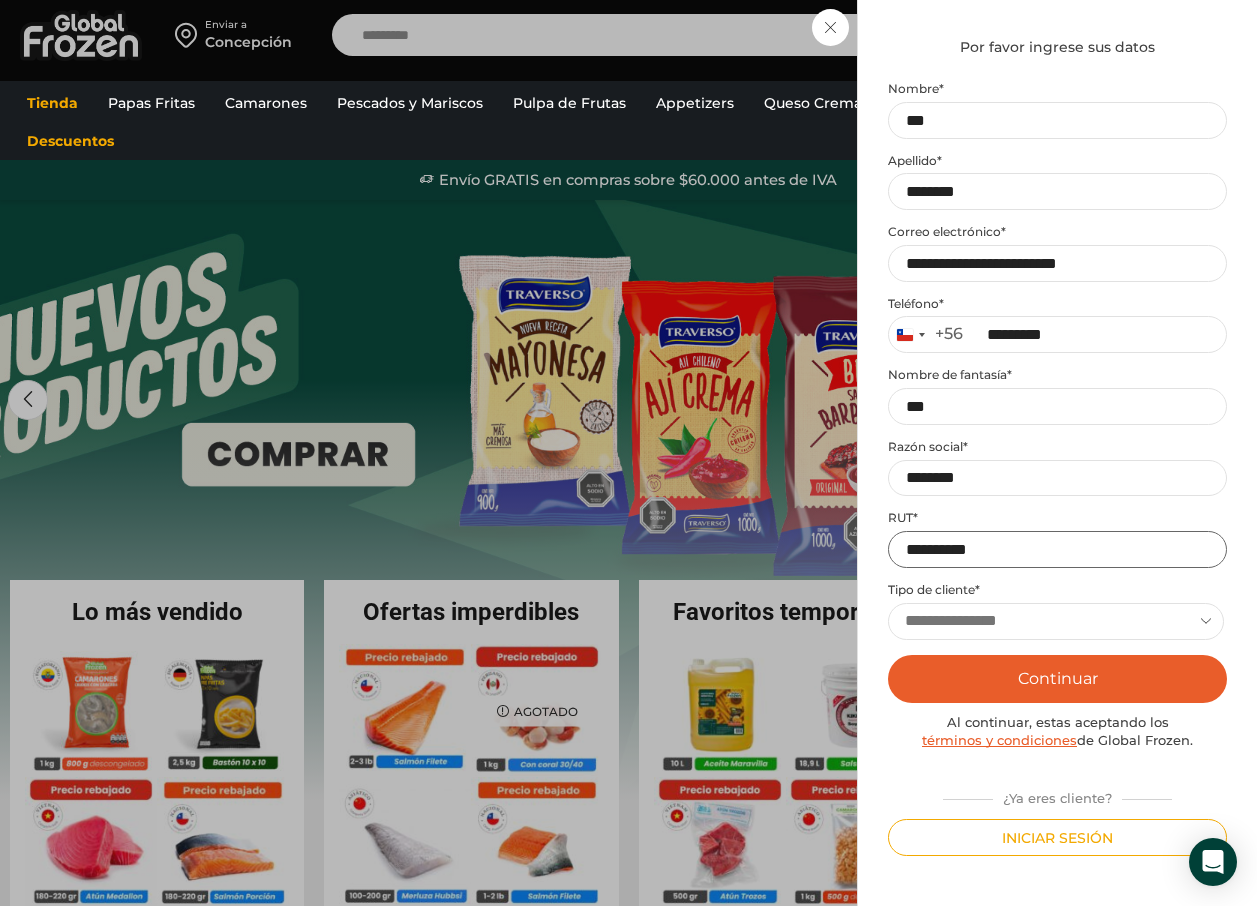 type on "**********" 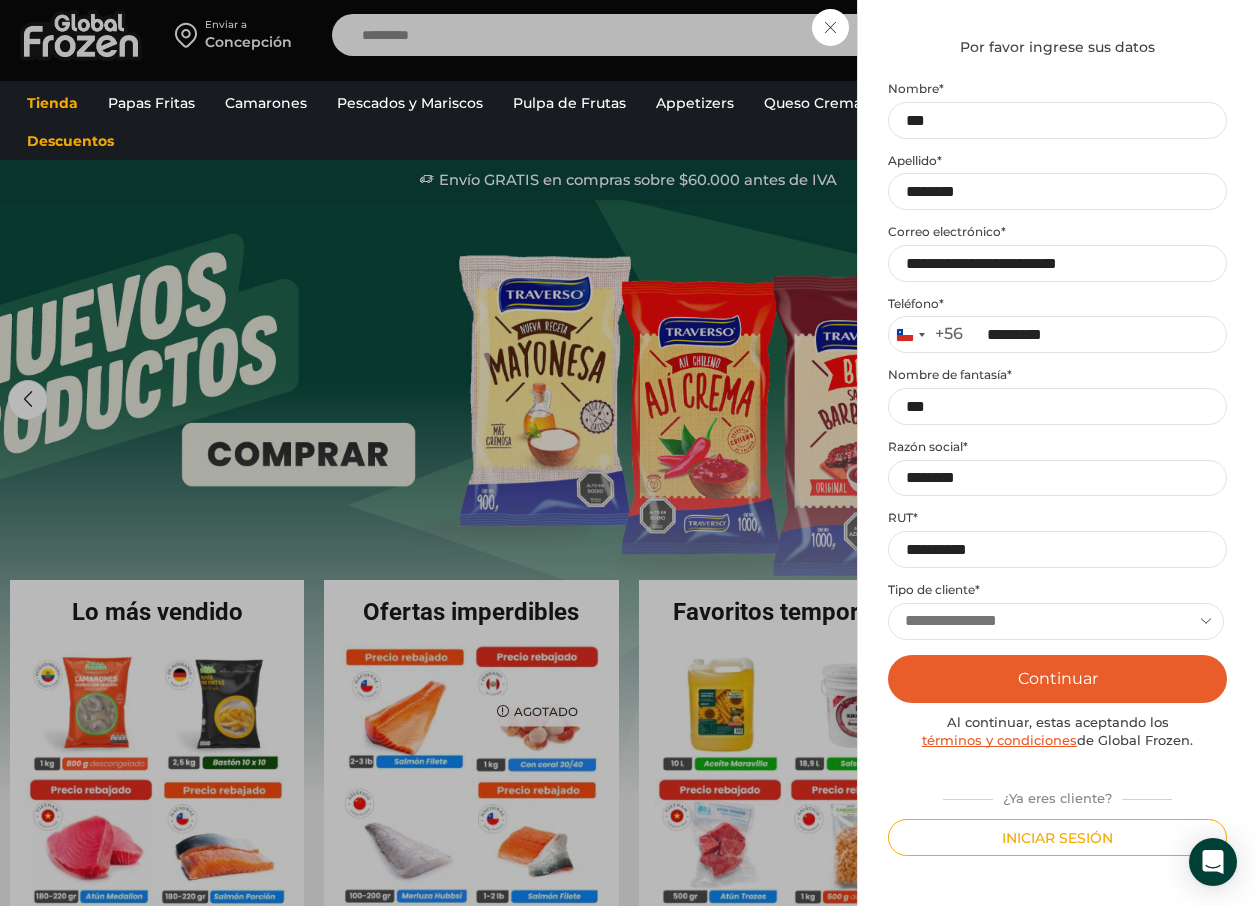 drag, startPoint x: 1091, startPoint y: 633, endPoint x: 1065, endPoint y: 657, distance: 35.383614 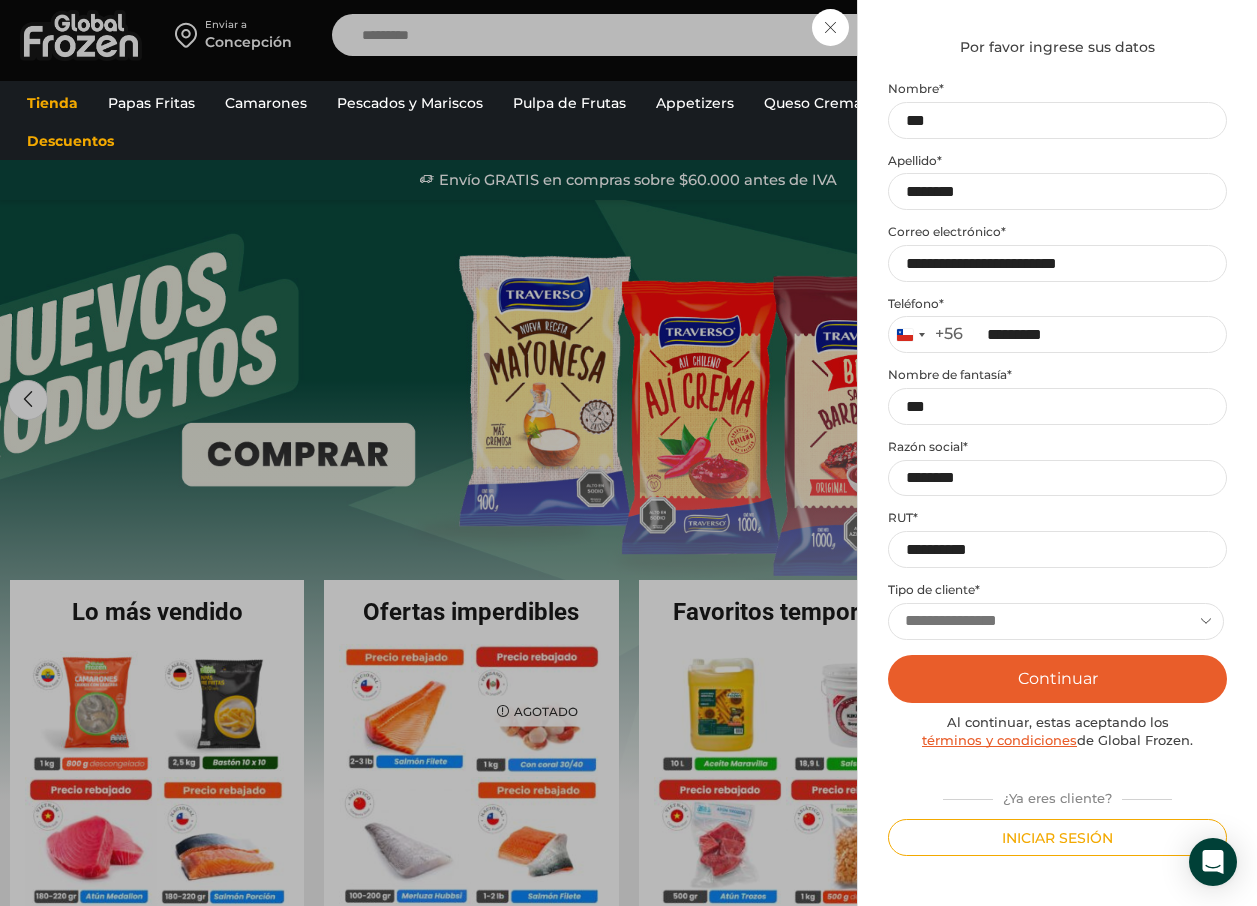 select on "****" 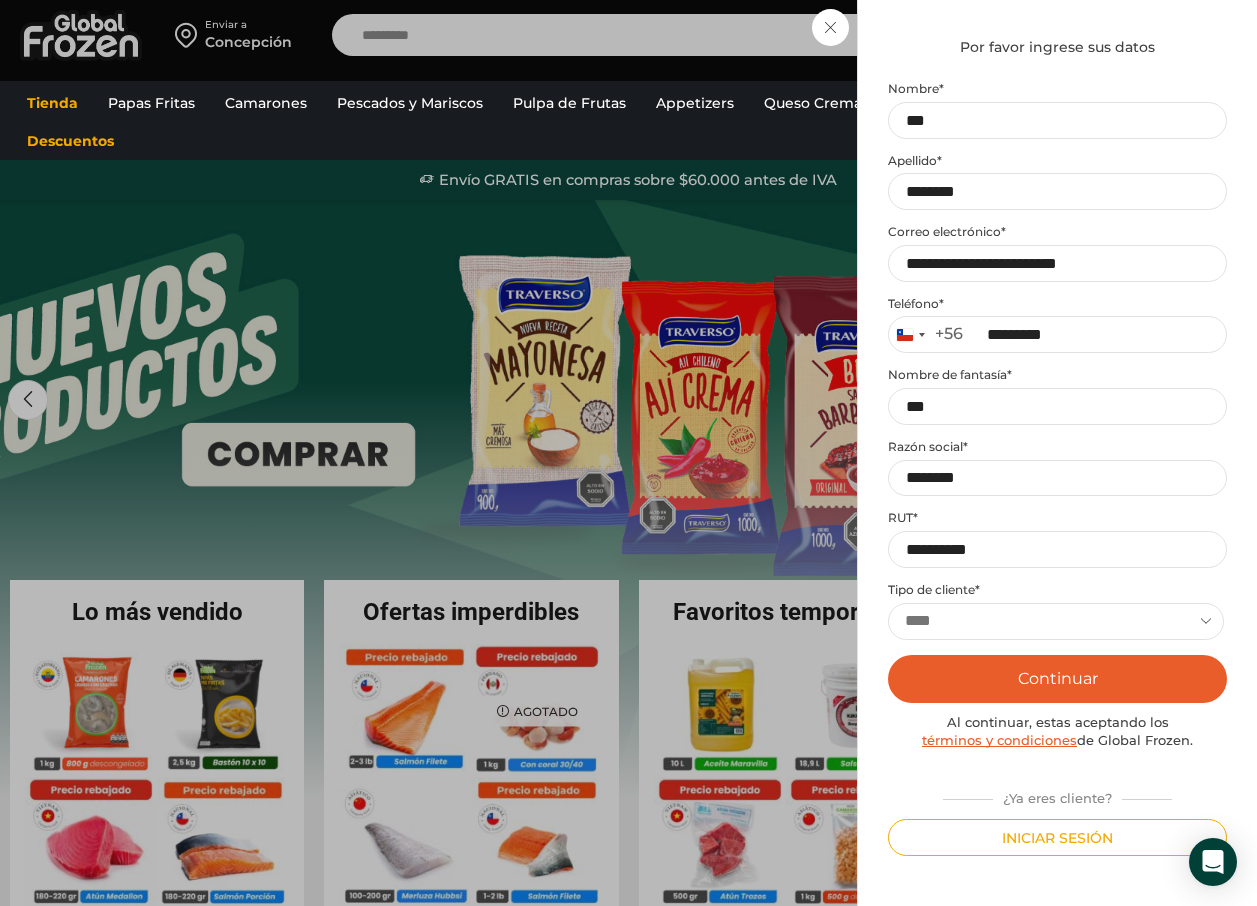 click on "**********" at bounding box center (1056, 621) 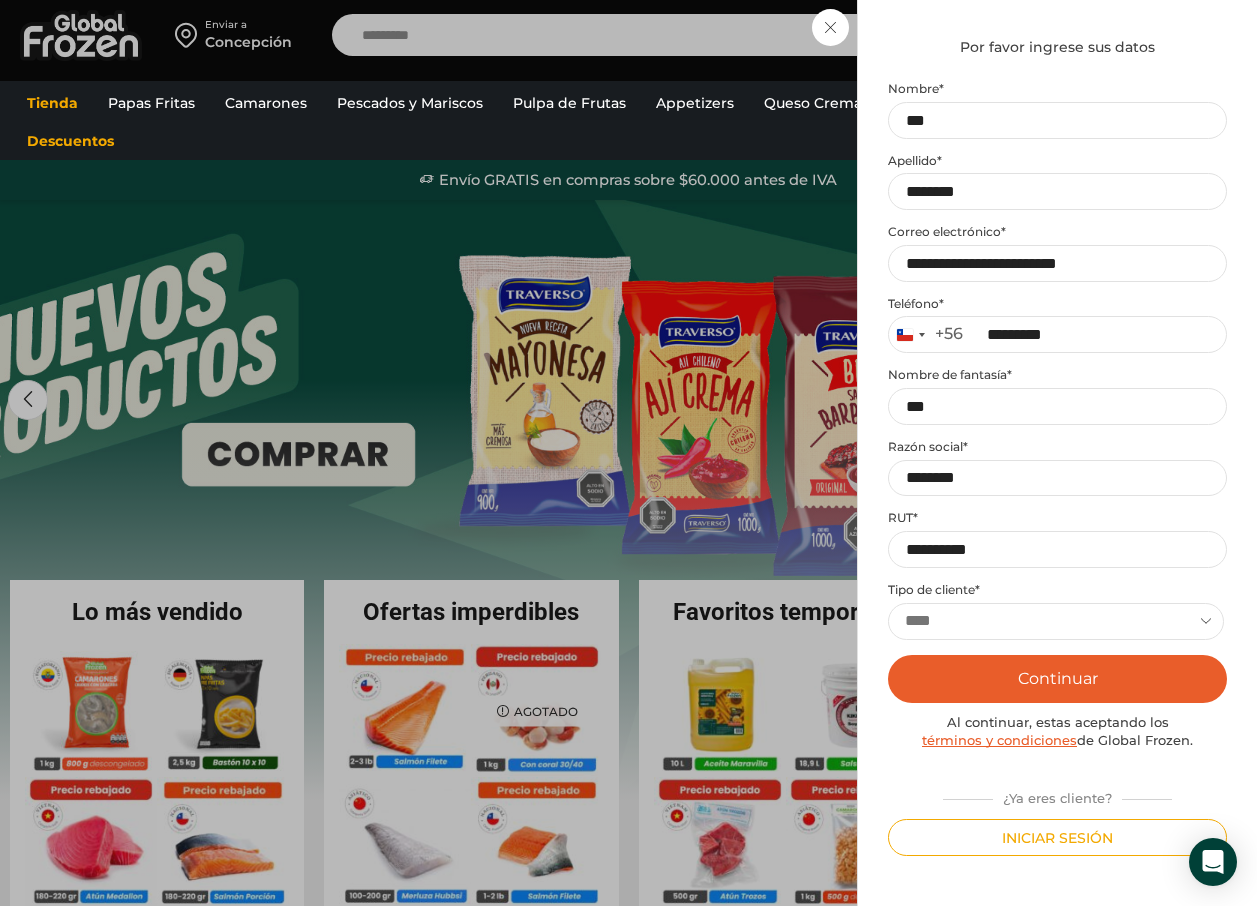 click on "Continuar" at bounding box center (1057, 679) 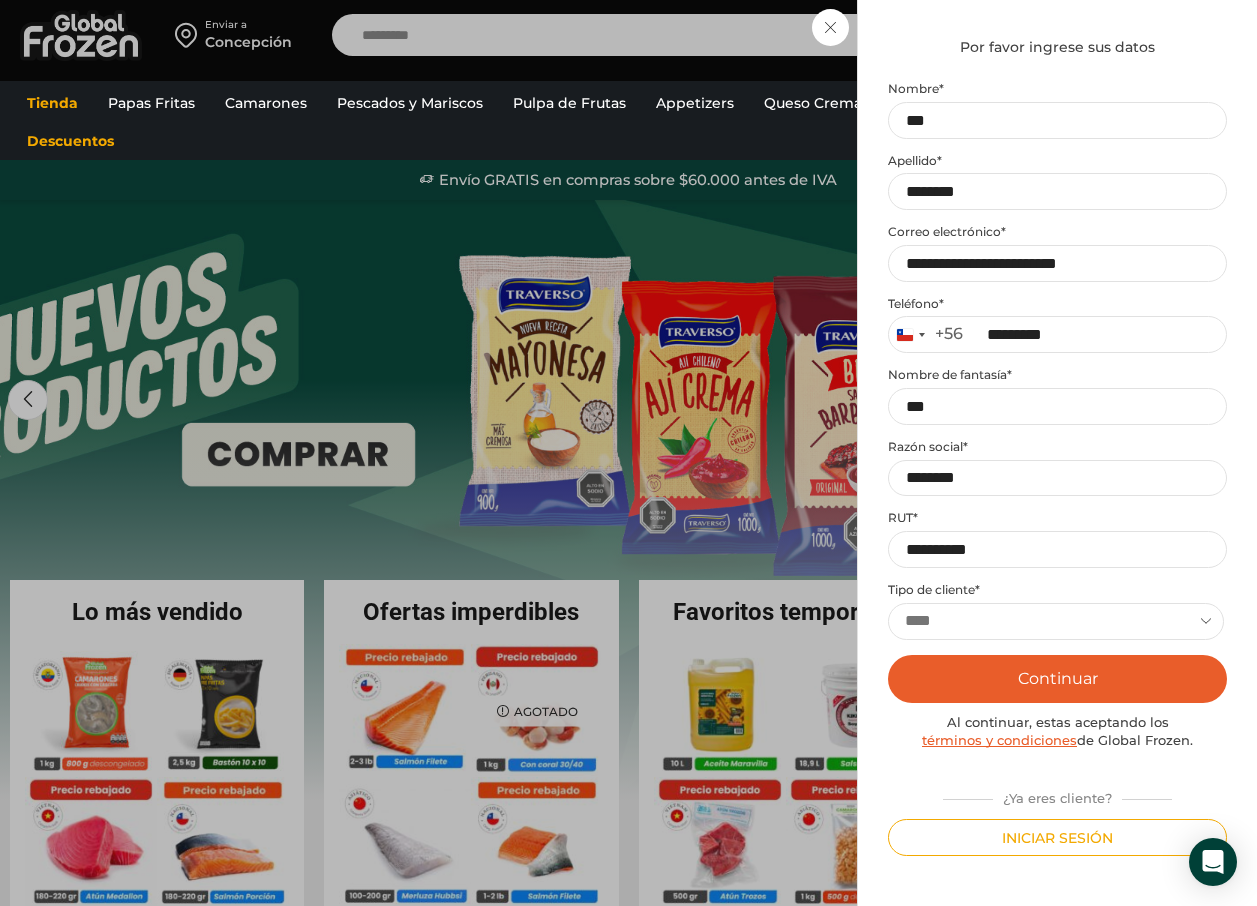 scroll, scrollTop: 322, scrollLeft: 0, axis: vertical 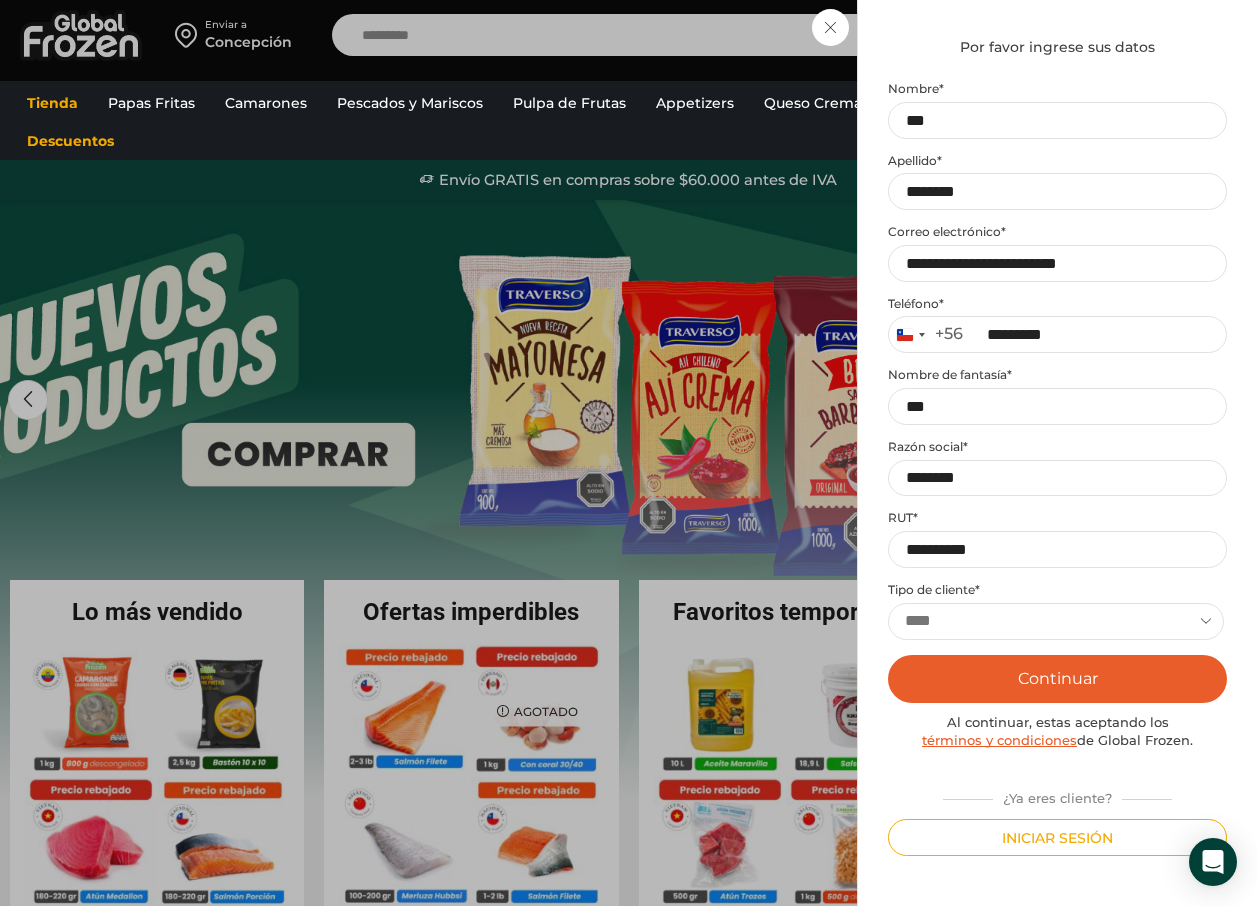 drag, startPoint x: 931, startPoint y: 717, endPoint x: 980, endPoint y: 721, distance: 49.162994 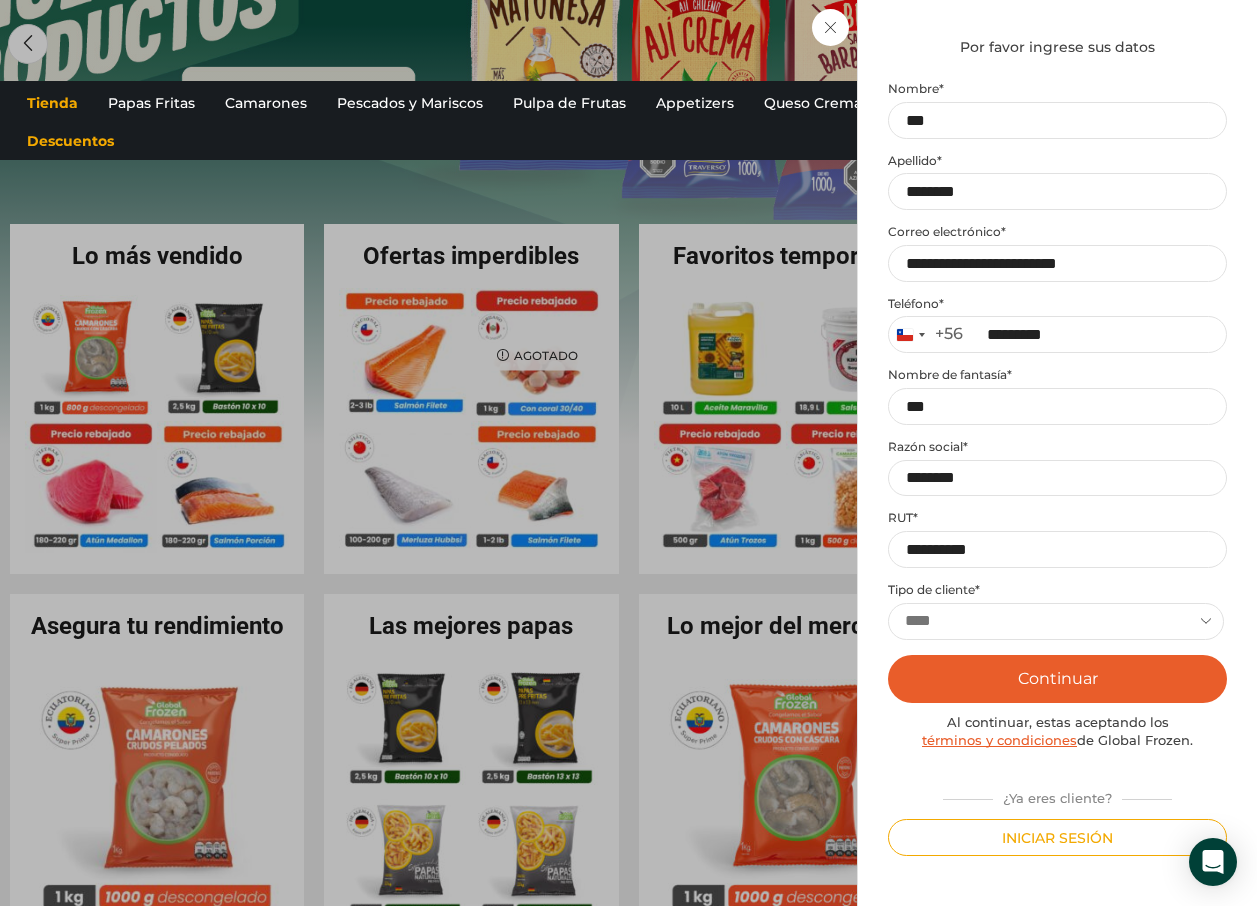 scroll, scrollTop: 400, scrollLeft: 0, axis: vertical 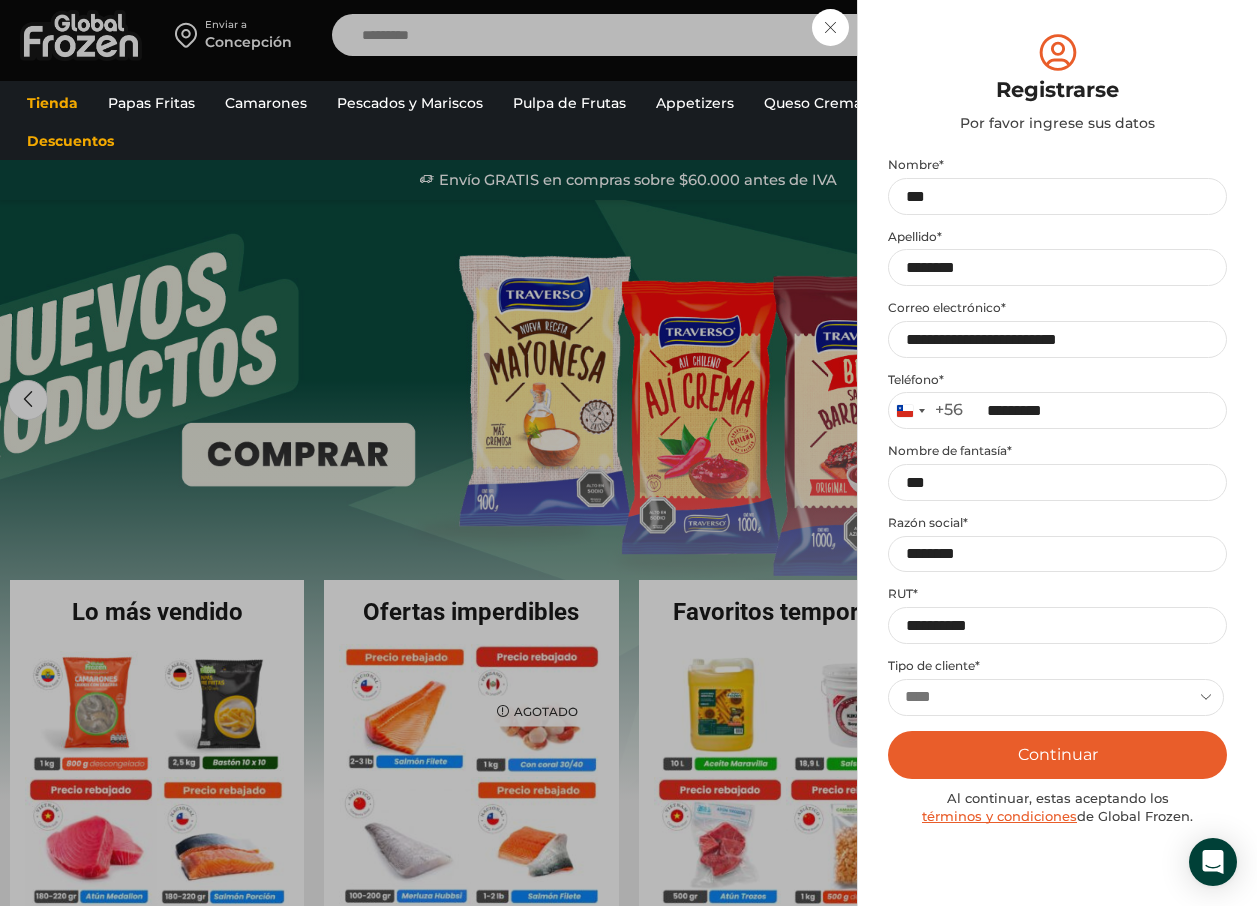 click on "← Volver al paso anterior" at bounding box center [0, 0] 